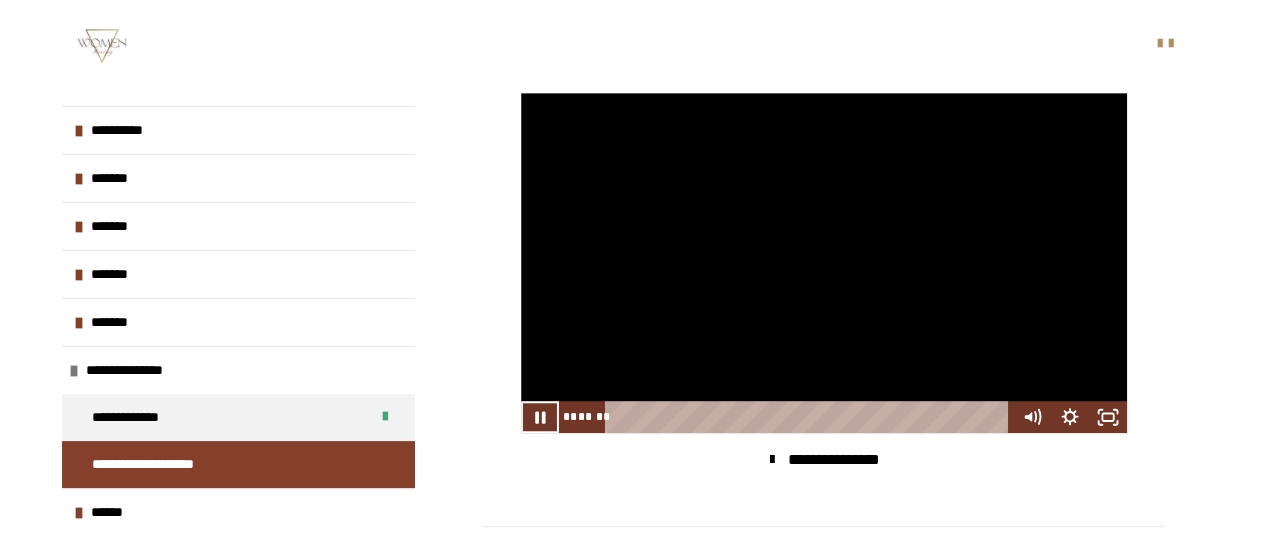 scroll, scrollTop: 474, scrollLeft: 0, axis: vertical 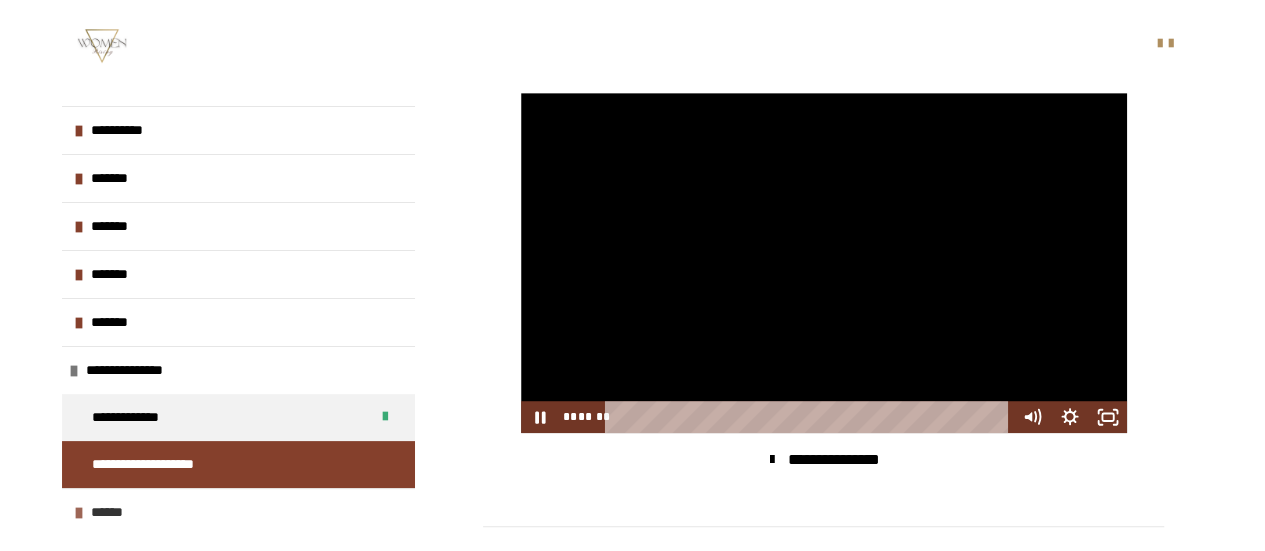click at bounding box center (79, 513) 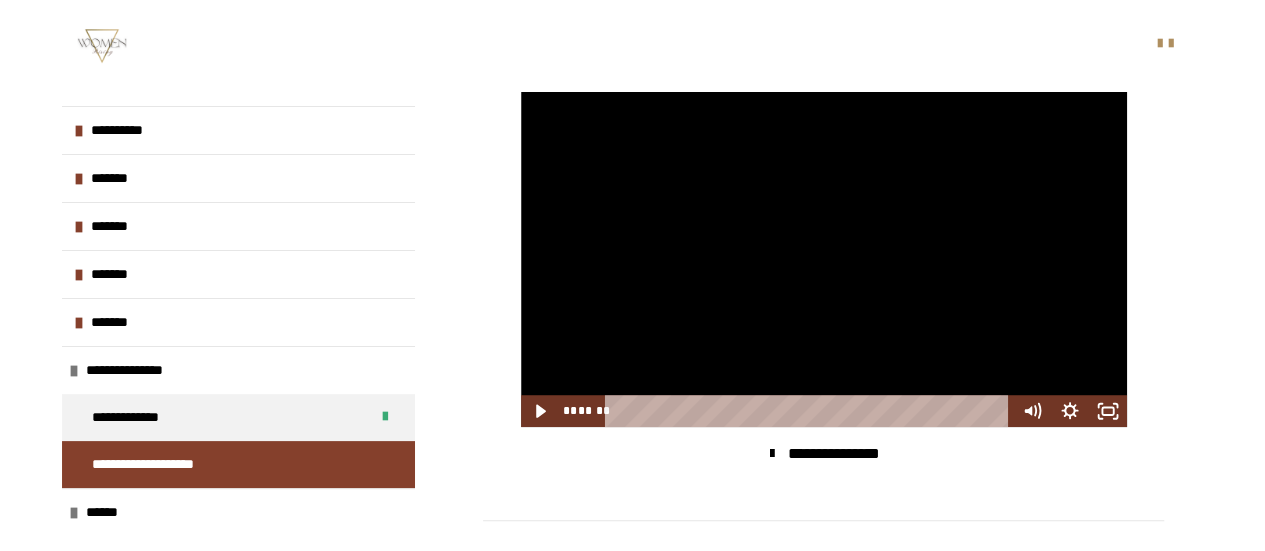 scroll, scrollTop: 690, scrollLeft: 0, axis: vertical 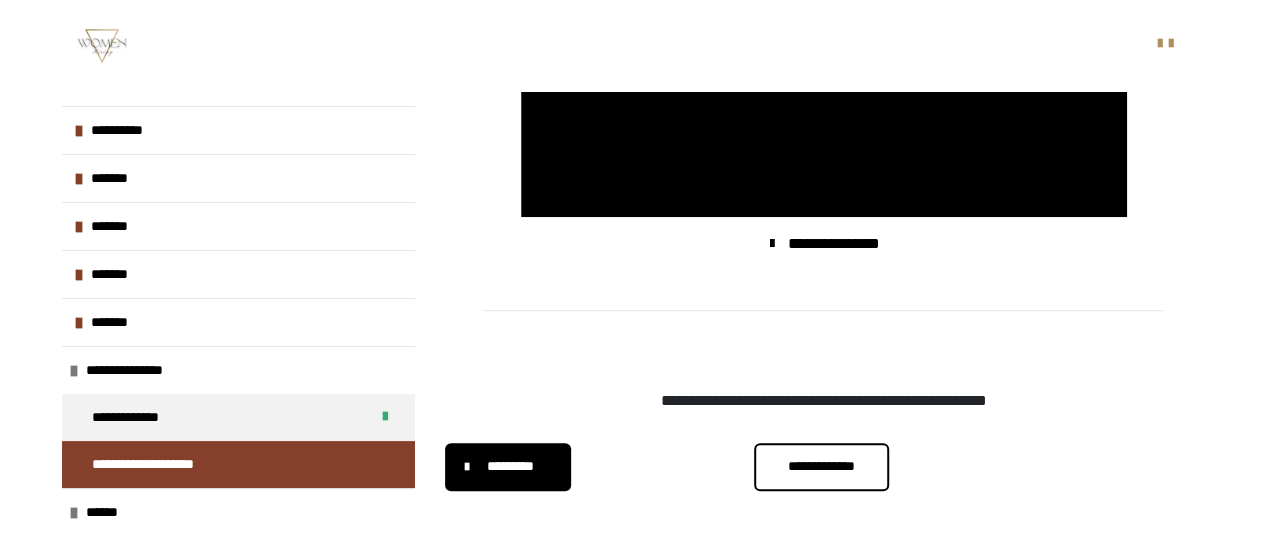 click on "**********" at bounding box center [821, 466] 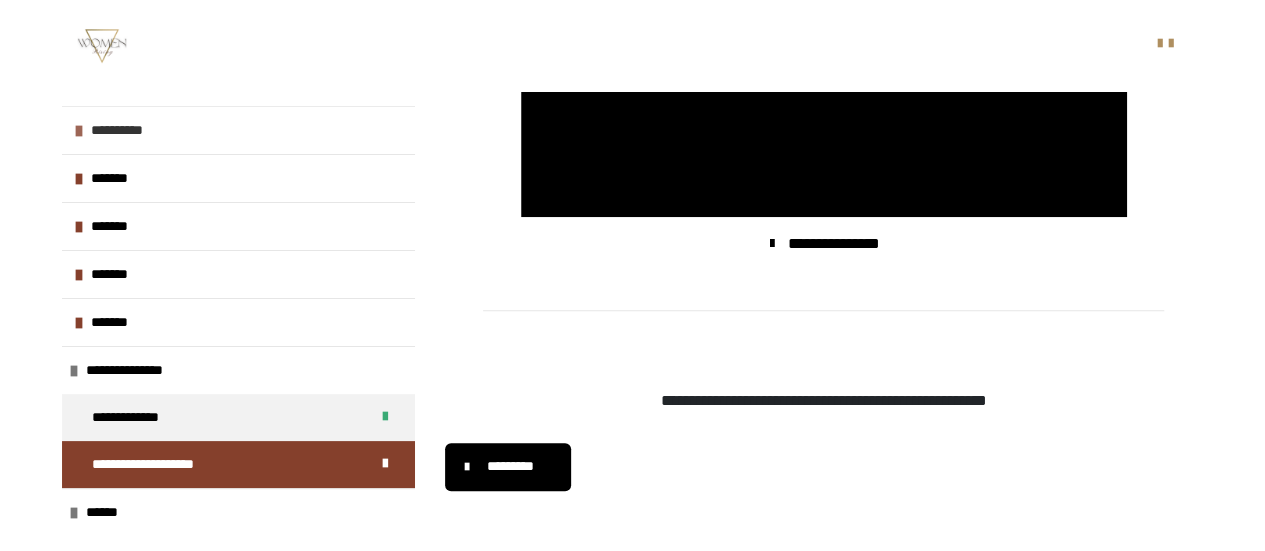 click on "**********" at bounding box center (136, 130) 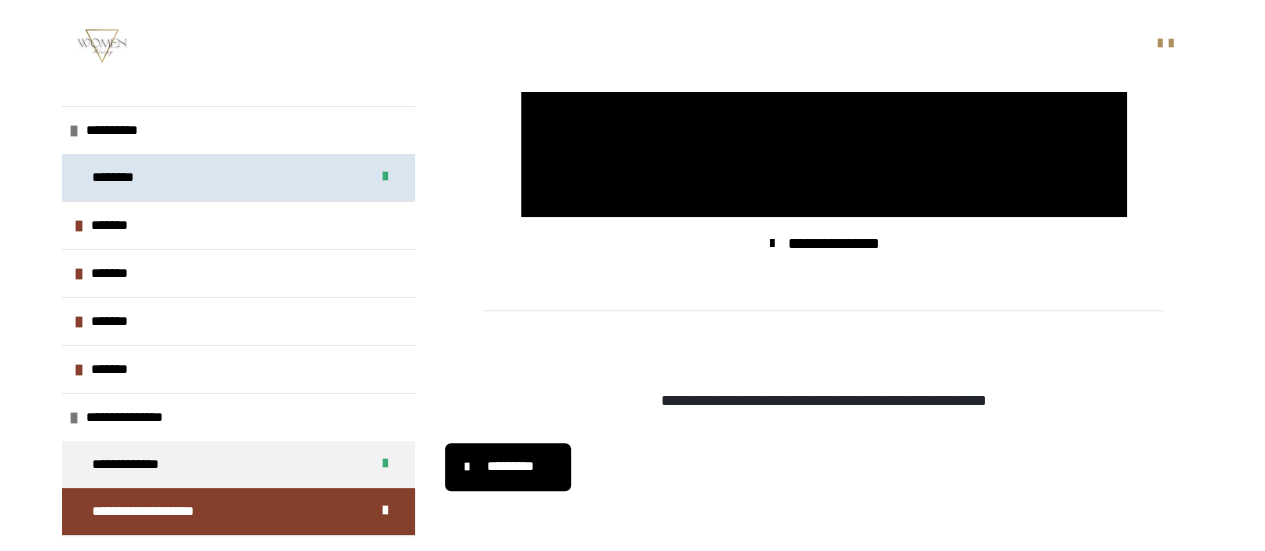 click on "********" at bounding box center (238, 177) 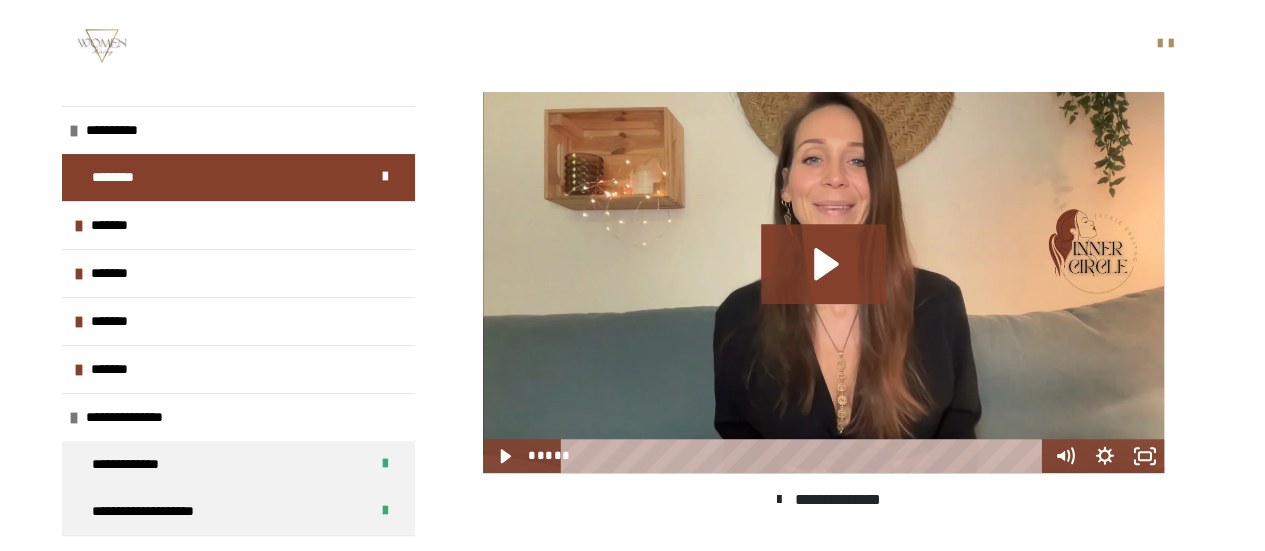 scroll, scrollTop: 581, scrollLeft: 0, axis: vertical 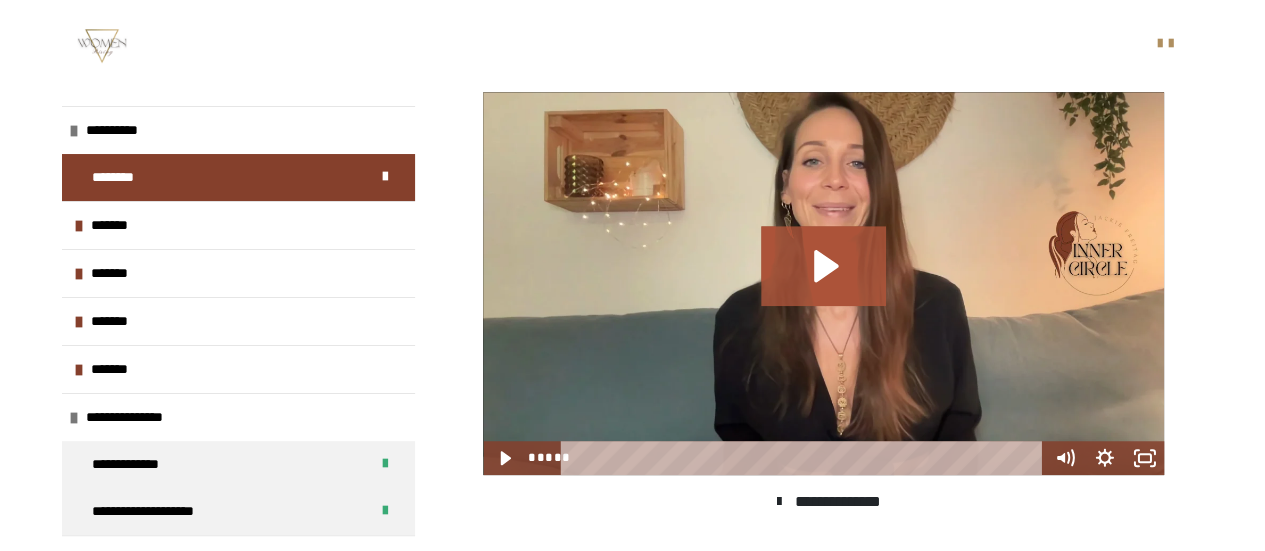 click 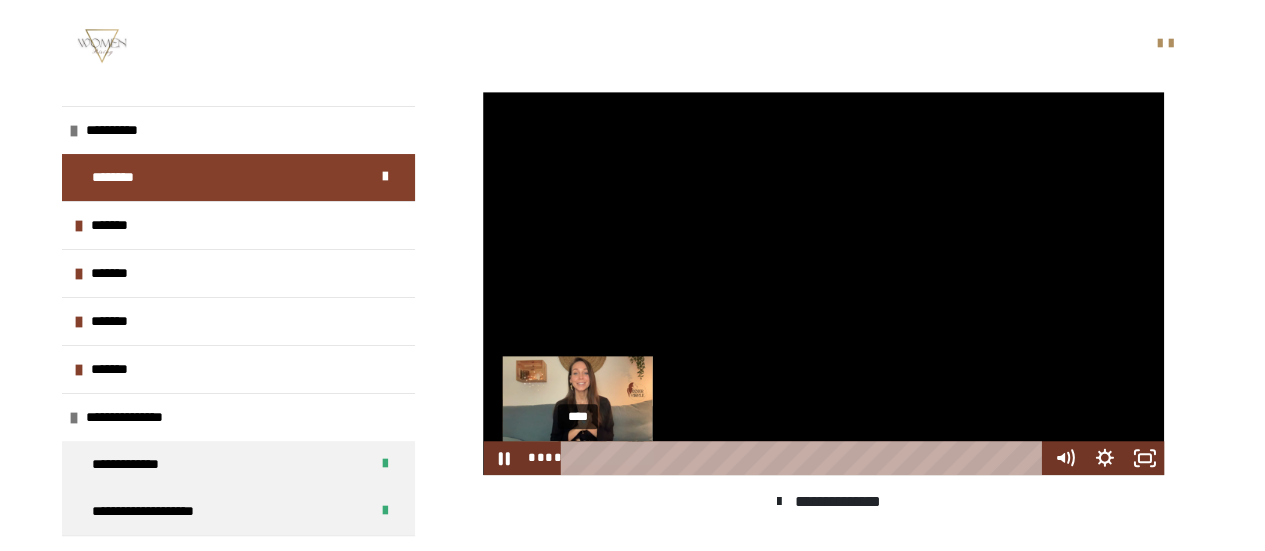 drag, startPoint x: 578, startPoint y: 481, endPoint x: 552, endPoint y: 481, distance: 26 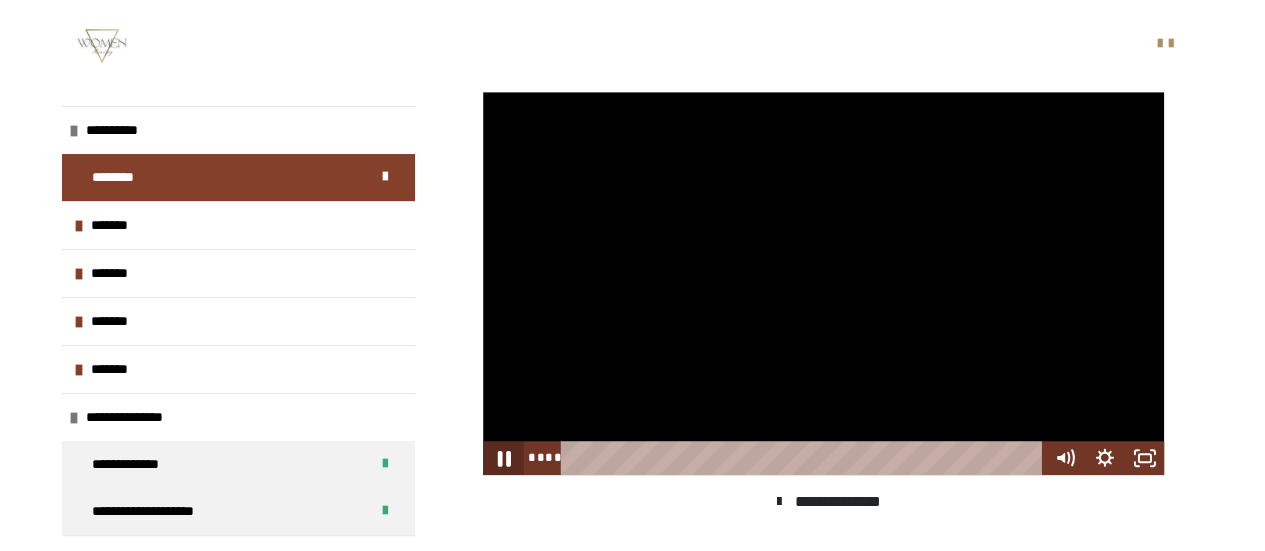 click 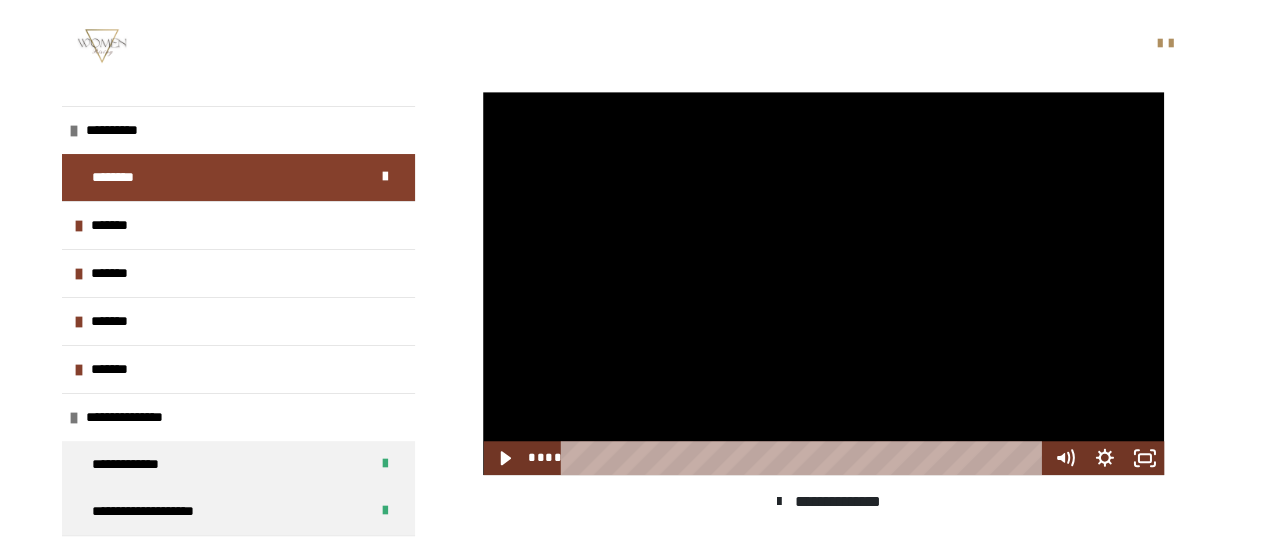 drag, startPoint x: 576, startPoint y: 482, endPoint x: 536, endPoint y: 485, distance: 40.112343 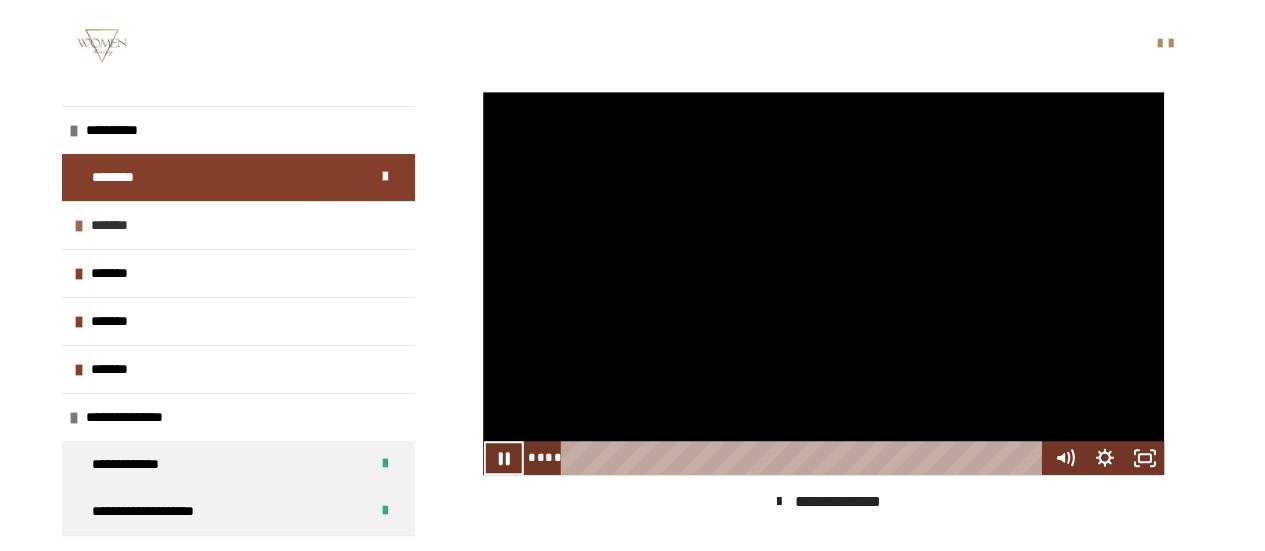 click at bounding box center [79, 226] 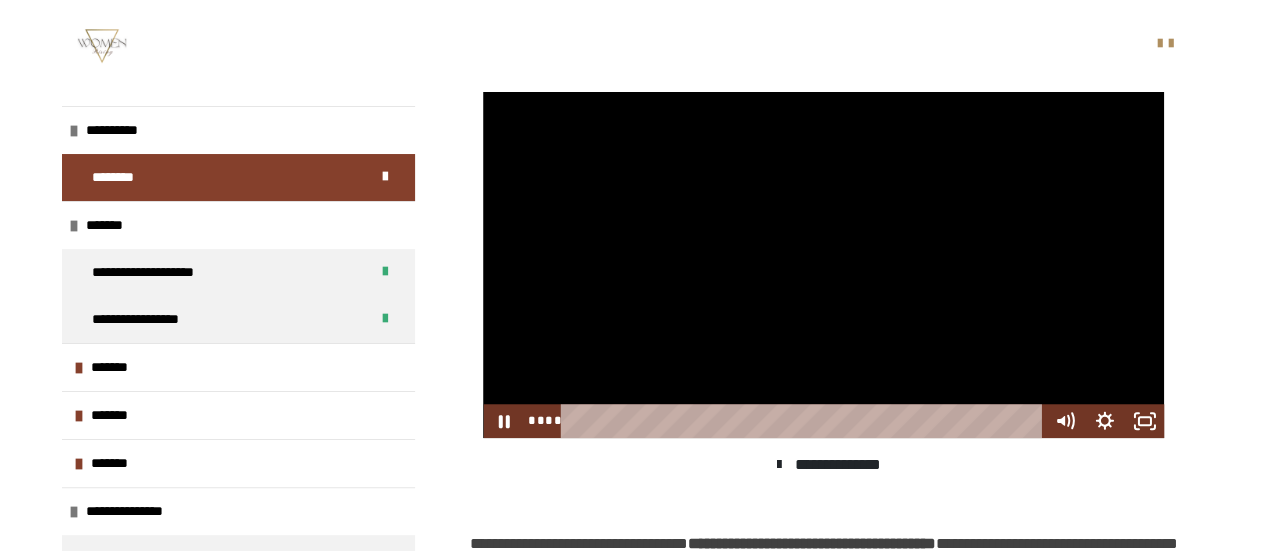scroll, scrollTop: 617, scrollLeft: 0, axis: vertical 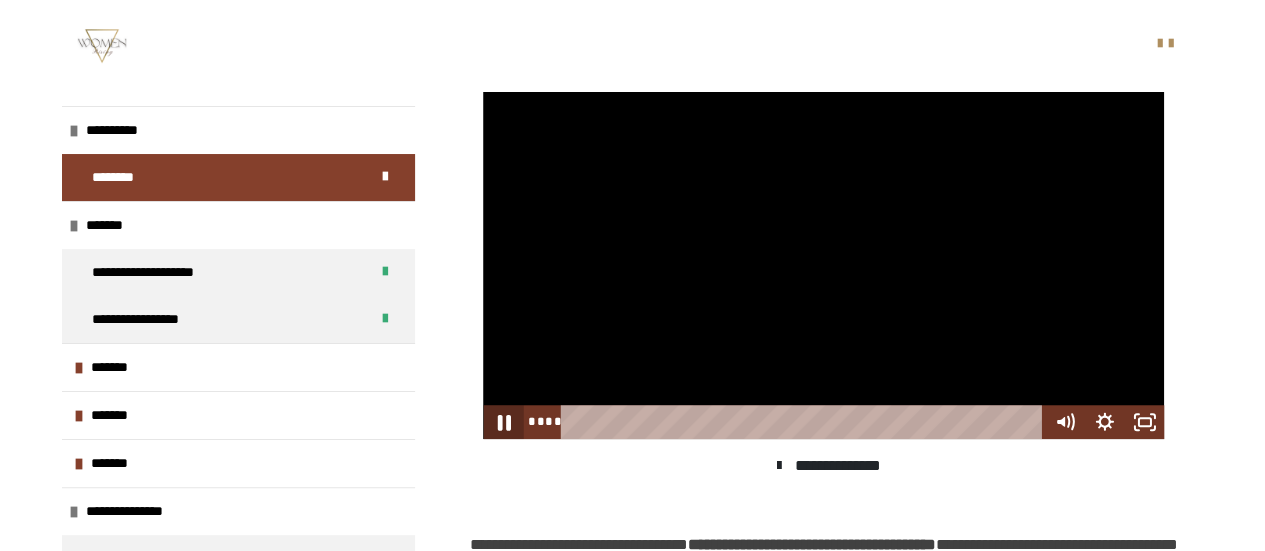 click 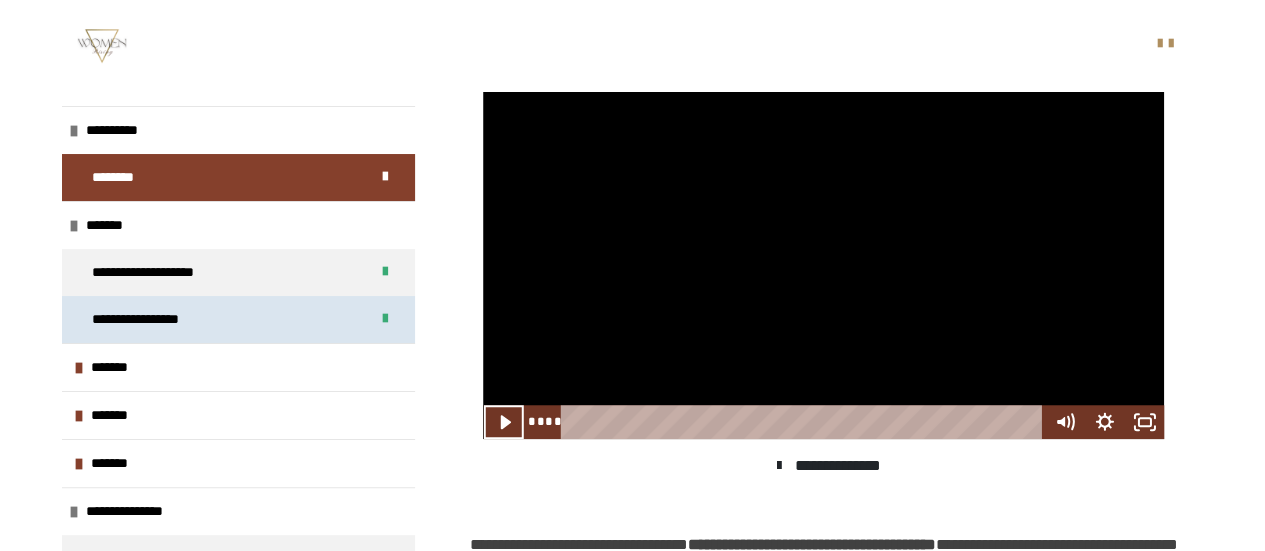 click on "**********" at bounding box center [156, 319] 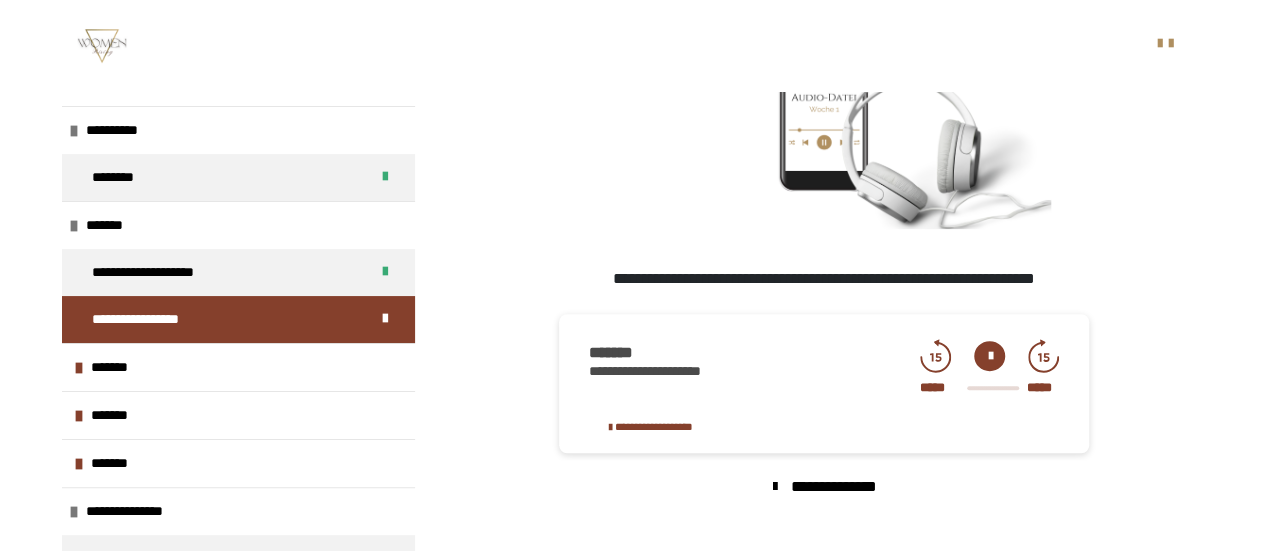 scroll, scrollTop: 523, scrollLeft: 0, axis: vertical 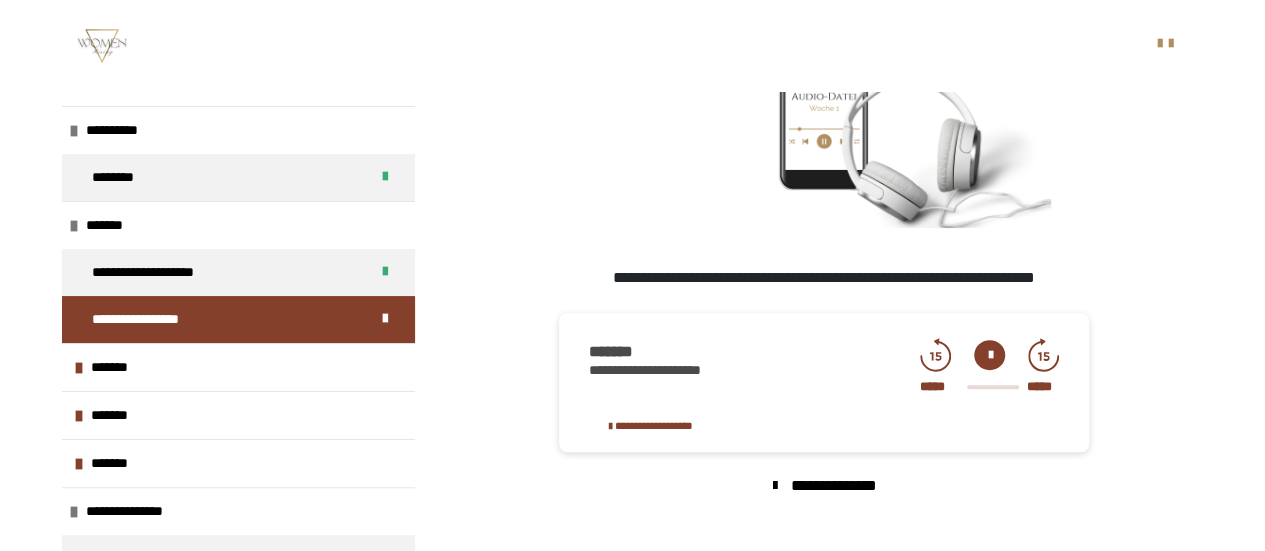 click at bounding box center (989, 355) 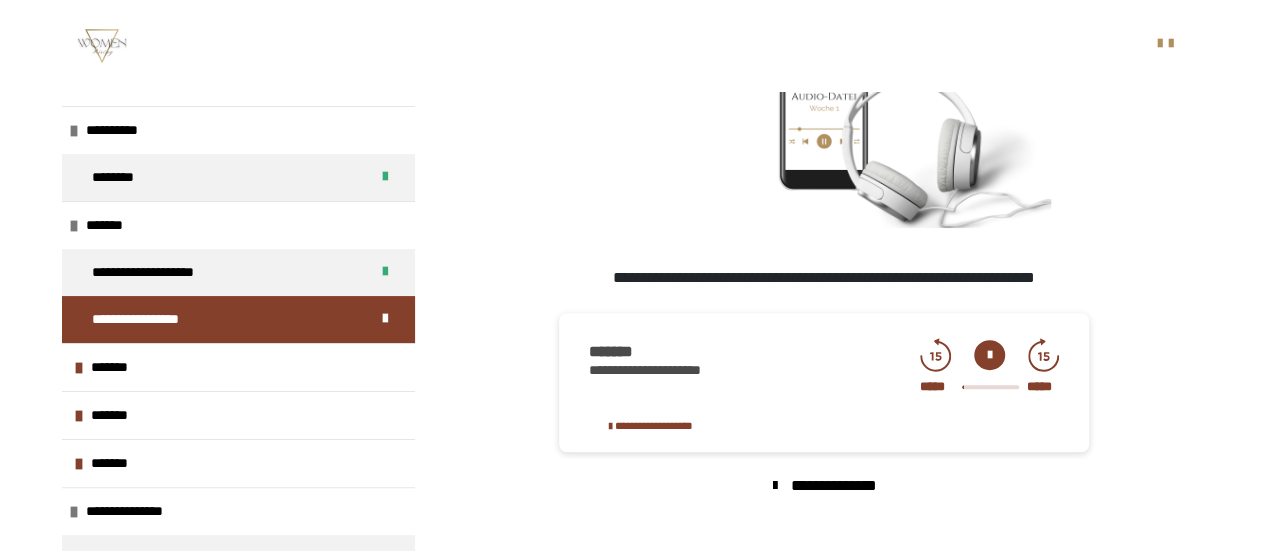 click at bounding box center (989, 355) 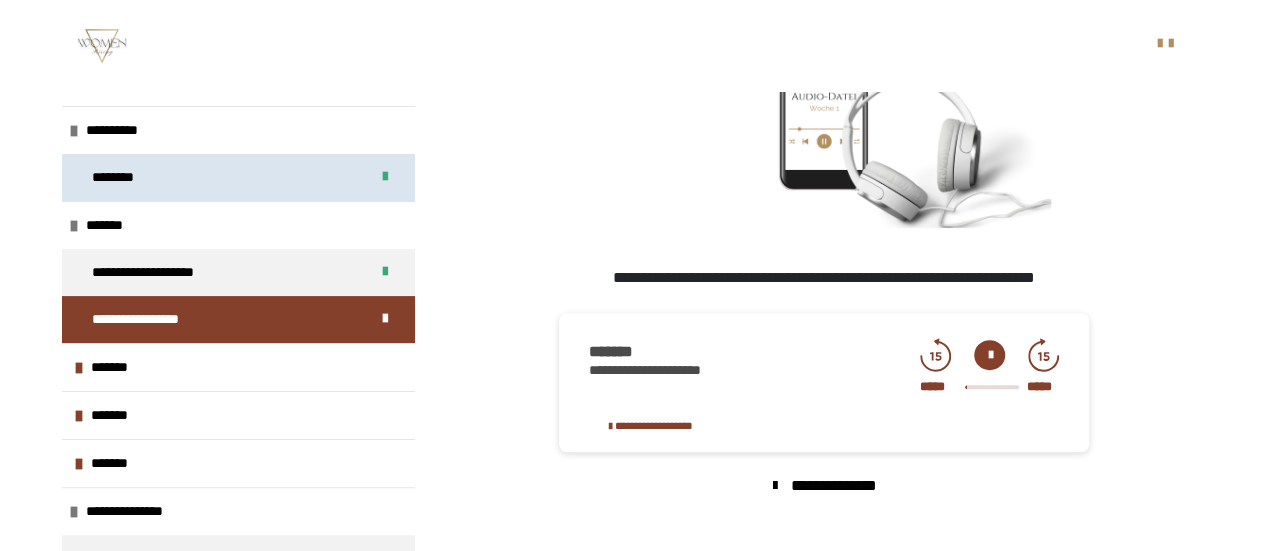 click on "********" at bounding box center (238, 177) 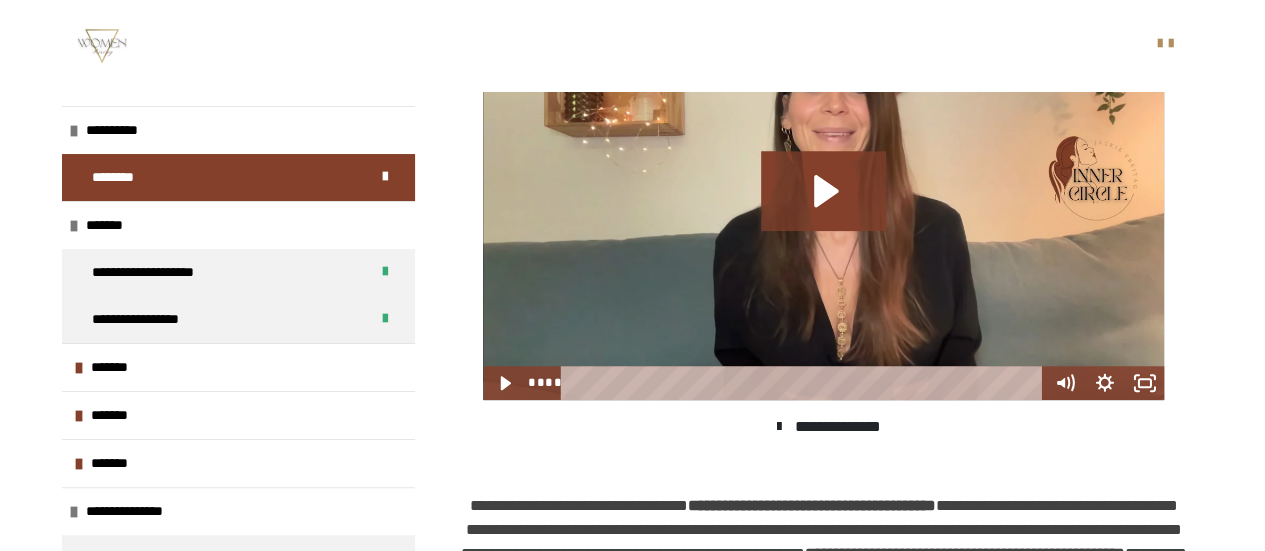 scroll, scrollTop: 657, scrollLeft: 0, axis: vertical 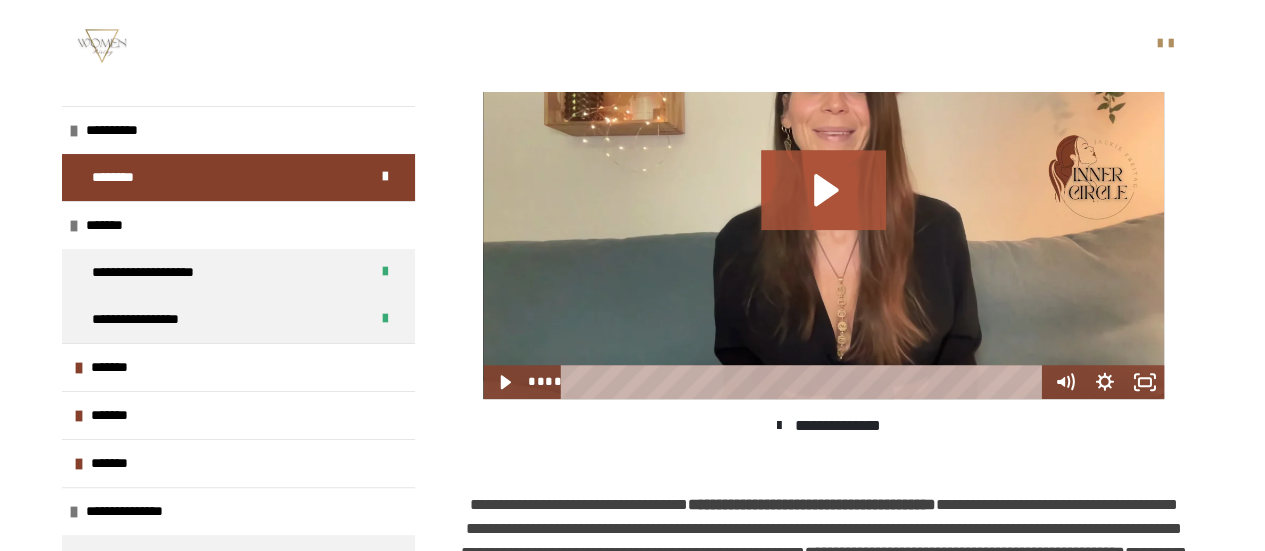 click 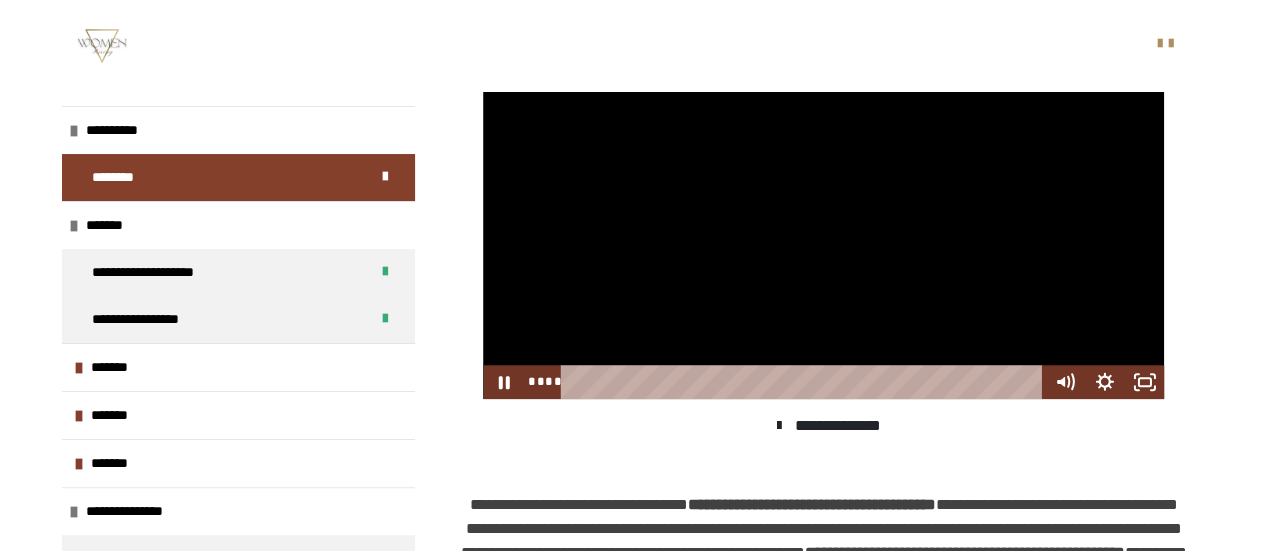 type 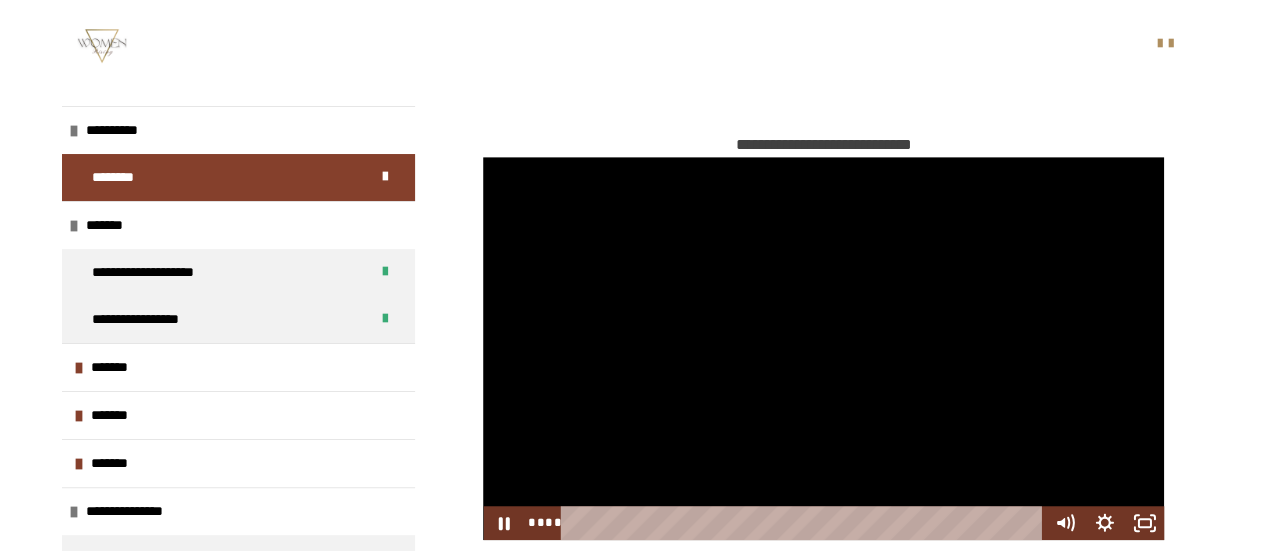 scroll, scrollTop: 519, scrollLeft: 0, axis: vertical 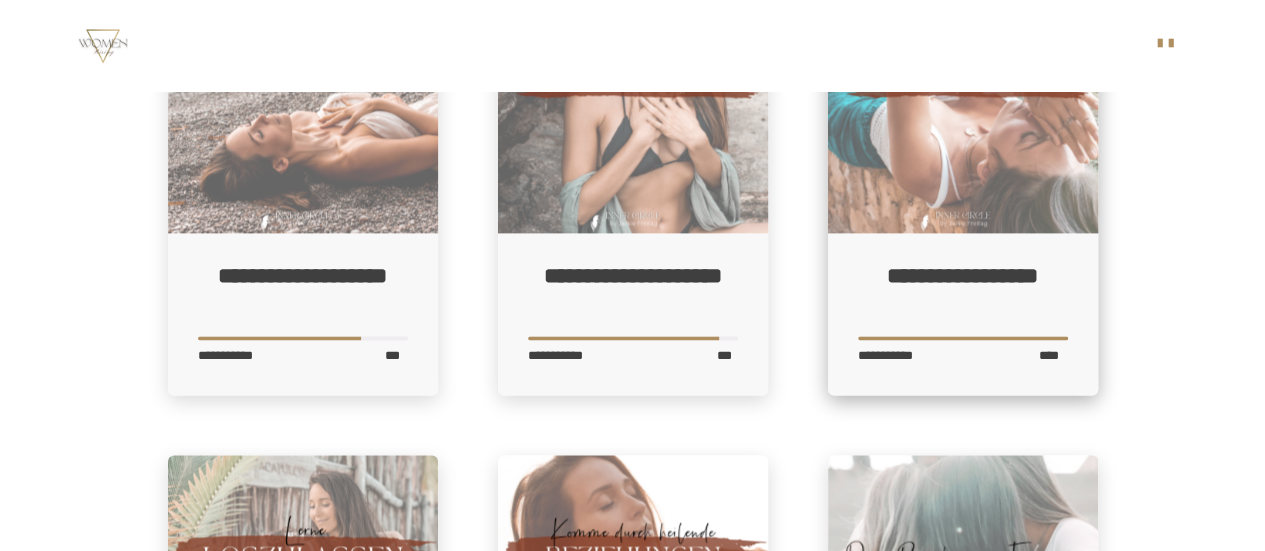 click on "**********" at bounding box center [963, 314] 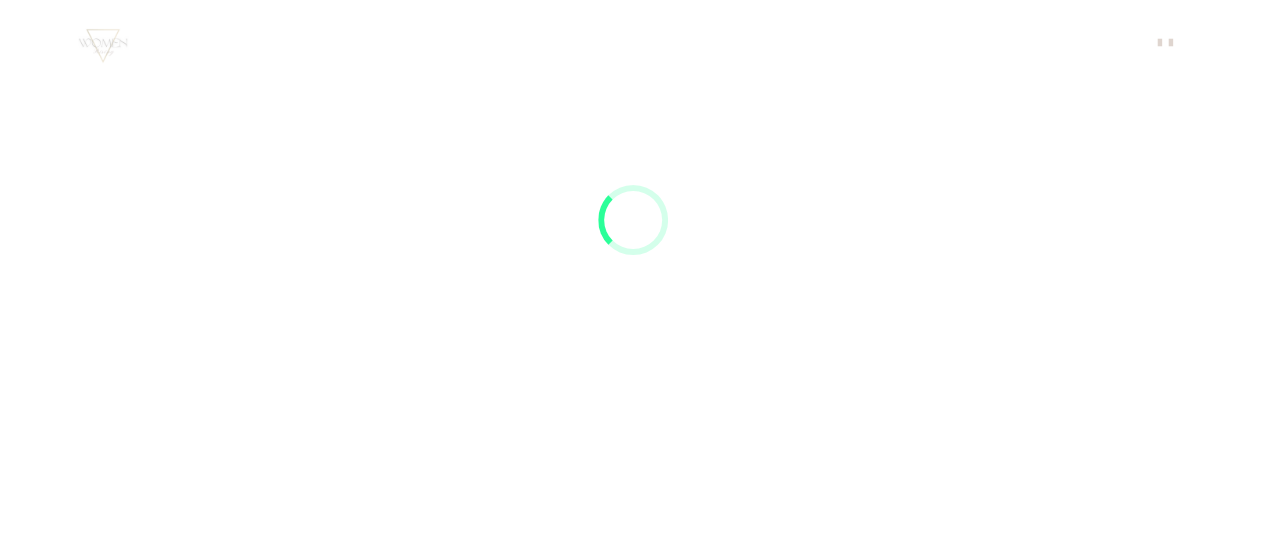 scroll, scrollTop: 91, scrollLeft: 0, axis: vertical 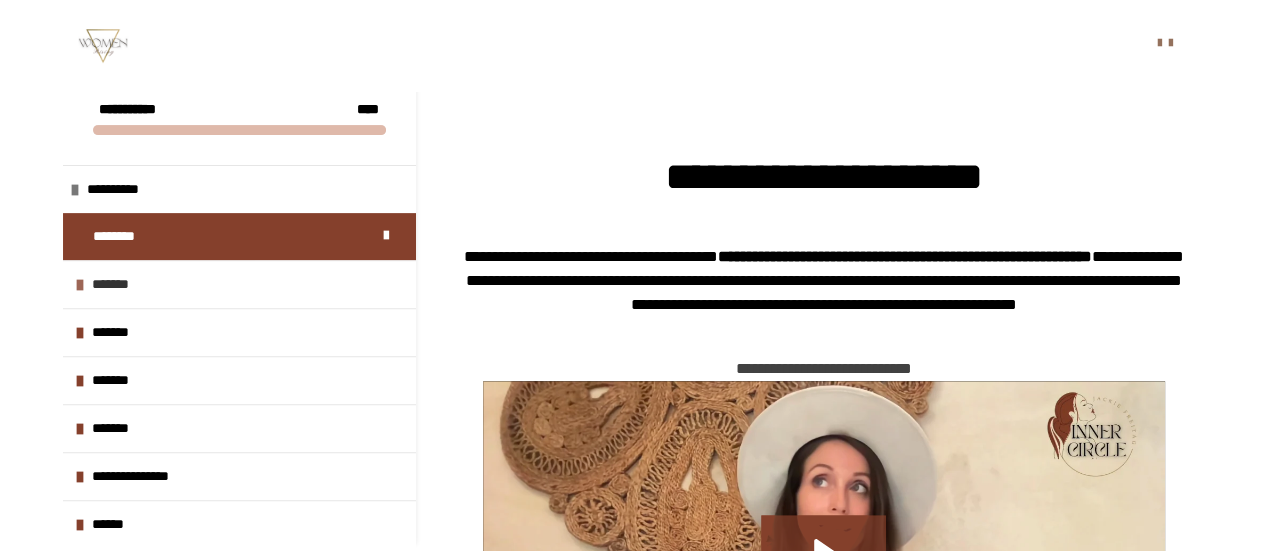 click on "*******" at bounding box center [122, 284] 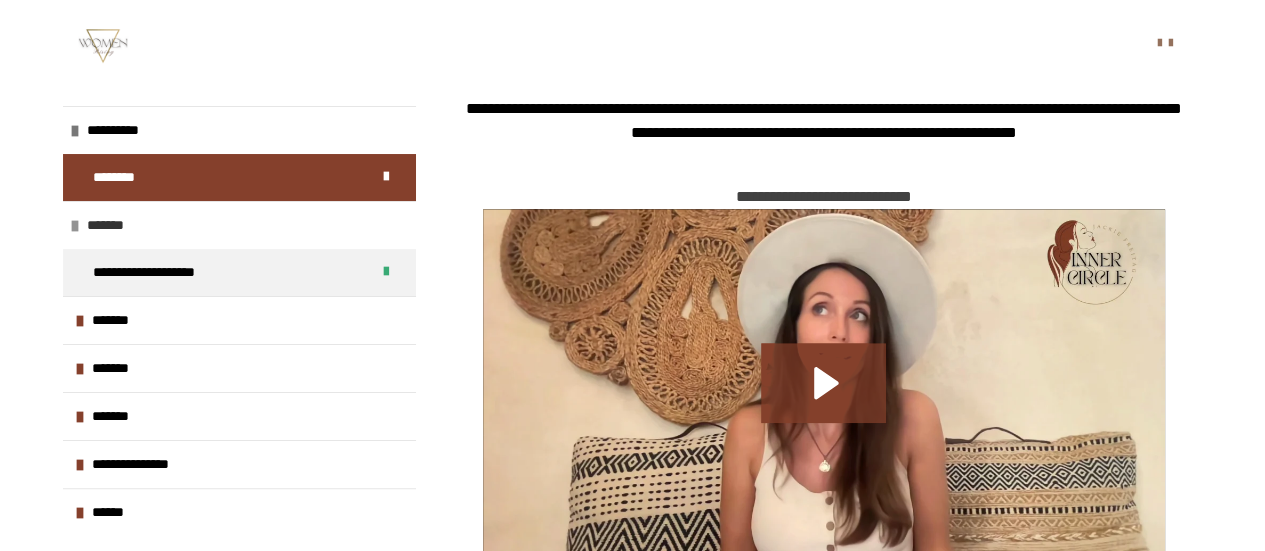 scroll, scrollTop: 466, scrollLeft: 0, axis: vertical 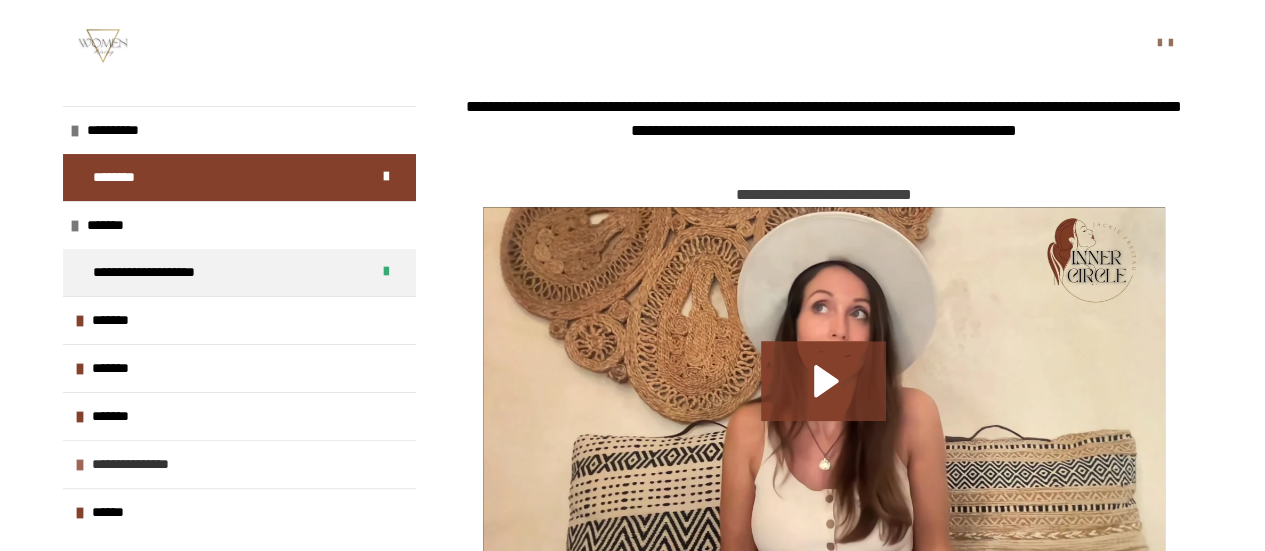 click at bounding box center (80, 465) 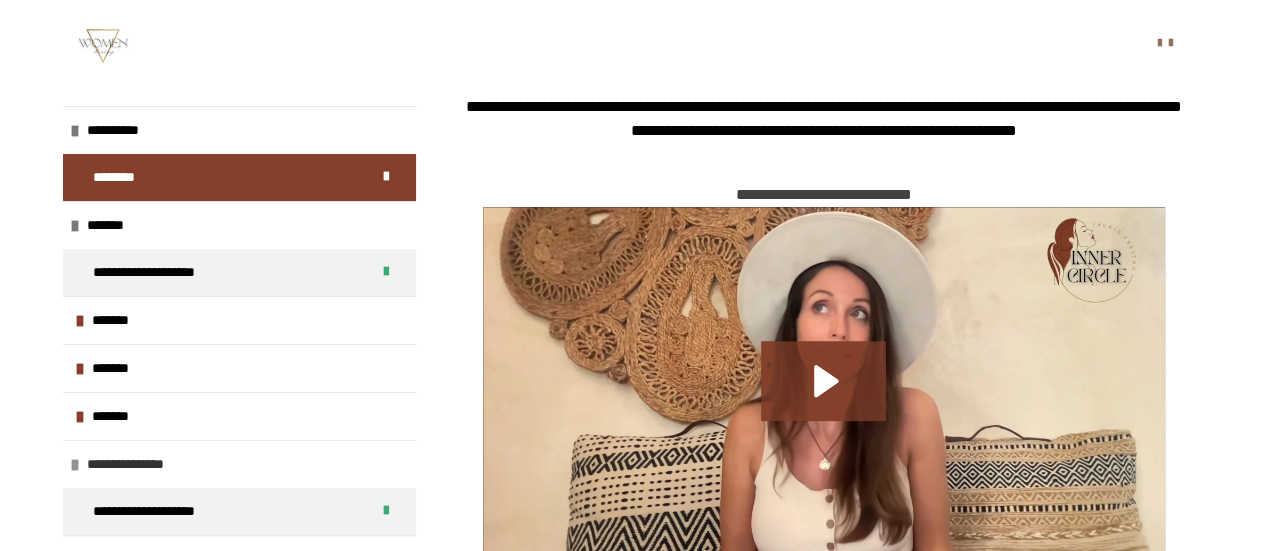 scroll, scrollTop: 24, scrollLeft: 0, axis: vertical 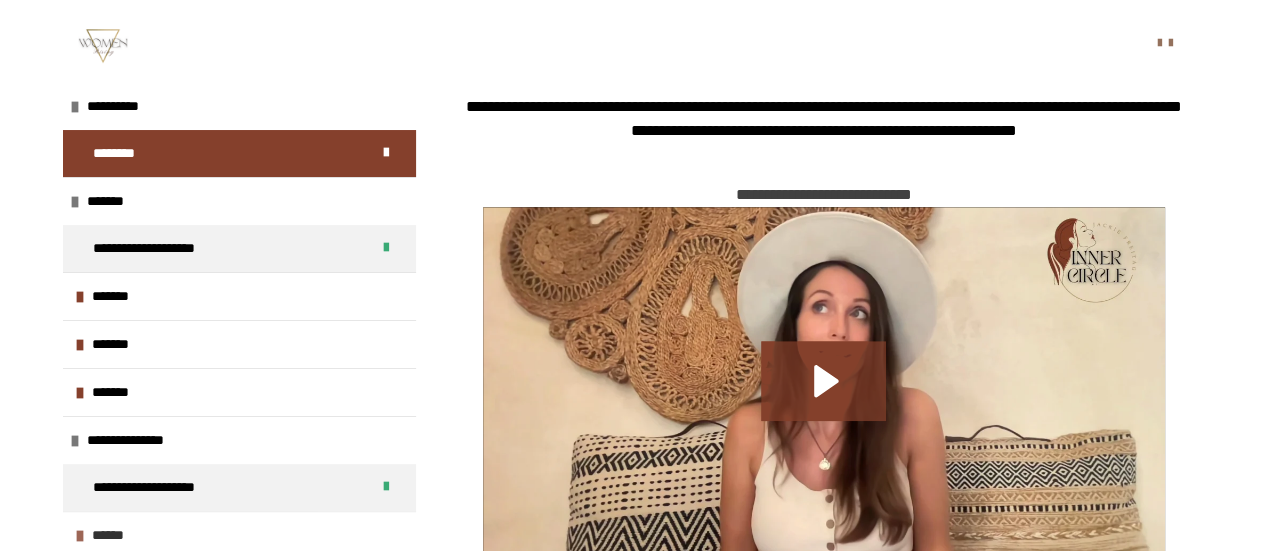 click at bounding box center (80, 536) 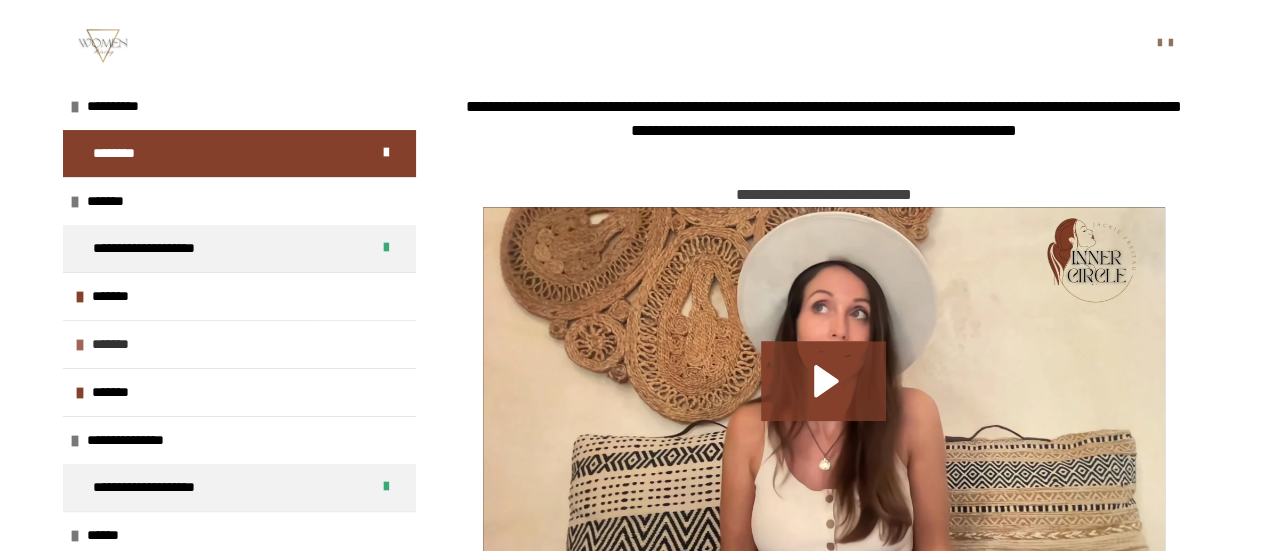 scroll, scrollTop: 71, scrollLeft: 0, axis: vertical 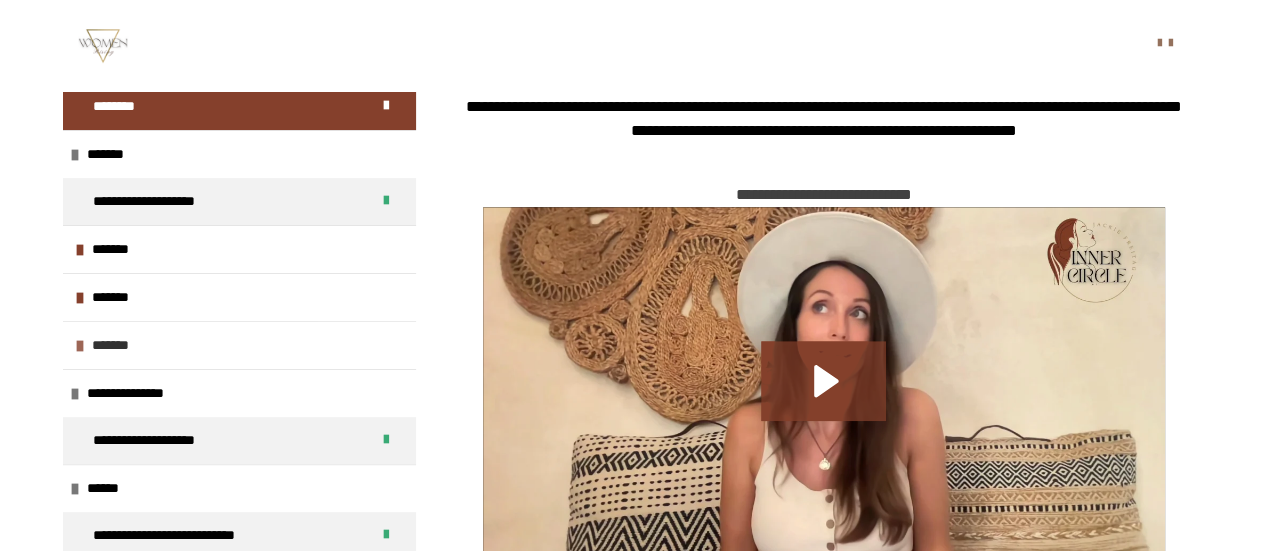 click on "*******" at bounding box center [124, 345] 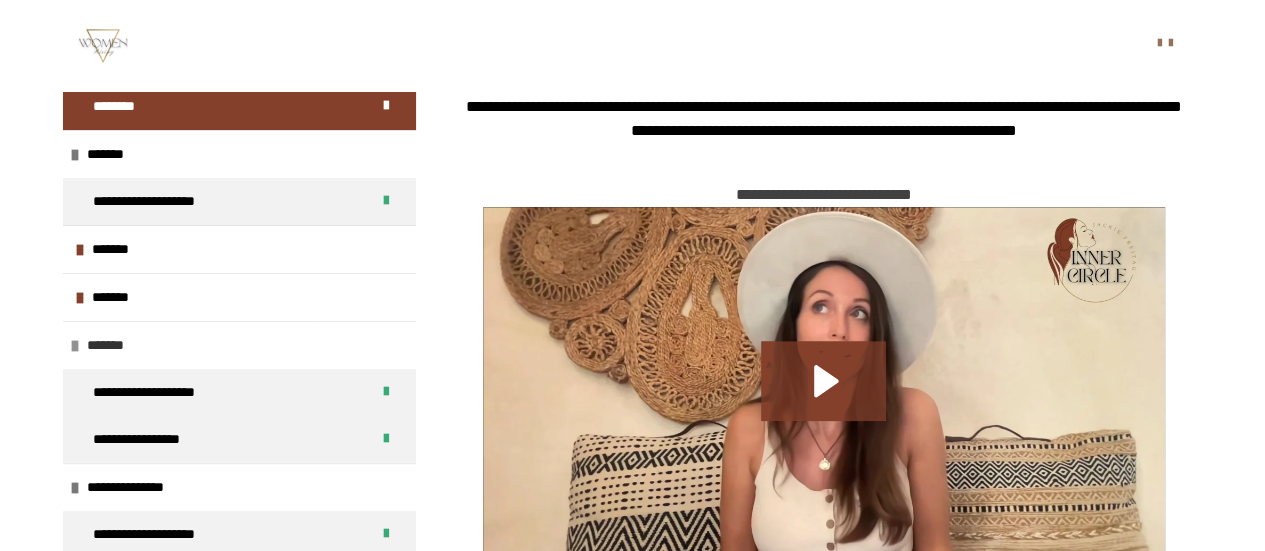 scroll, scrollTop: 165, scrollLeft: 0, axis: vertical 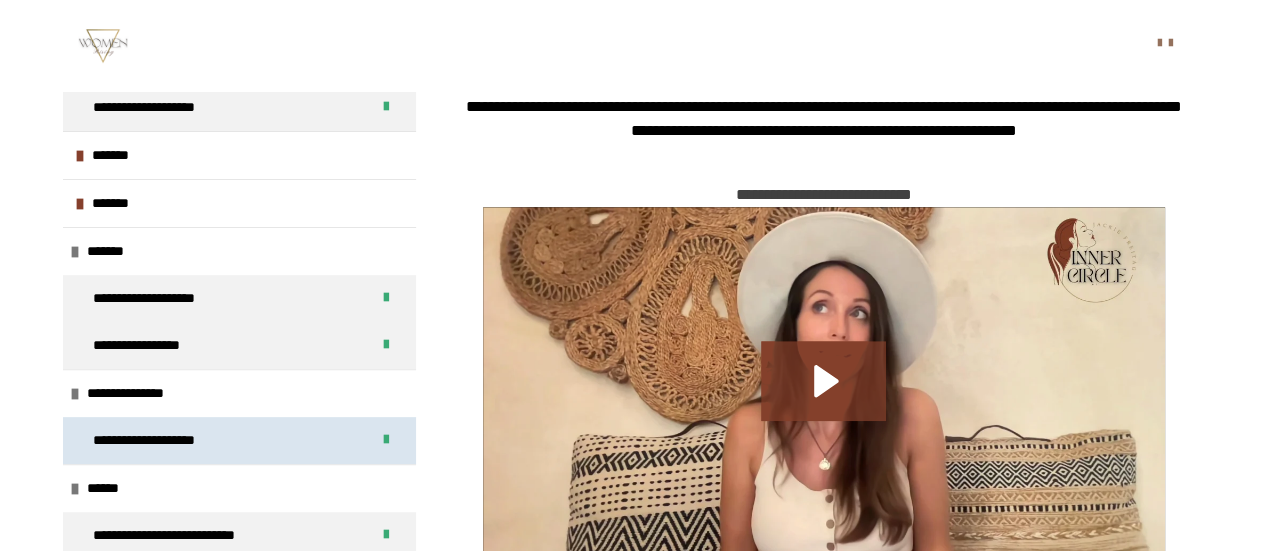 click on "**********" at bounding box center (175, 440) 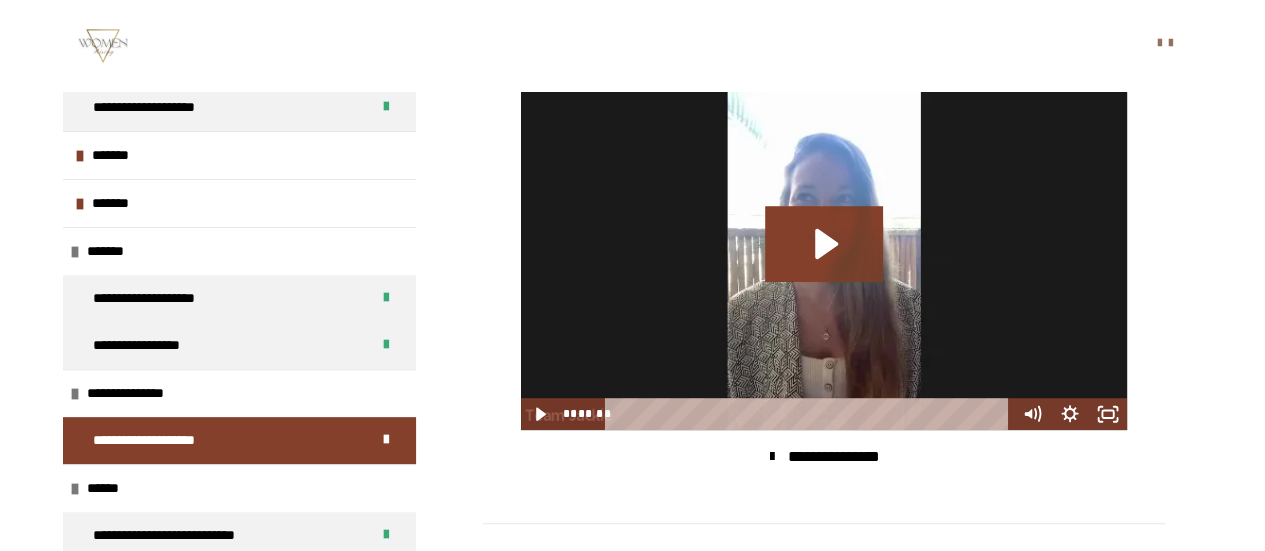 scroll, scrollTop: 483, scrollLeft: 0, axis: vertical 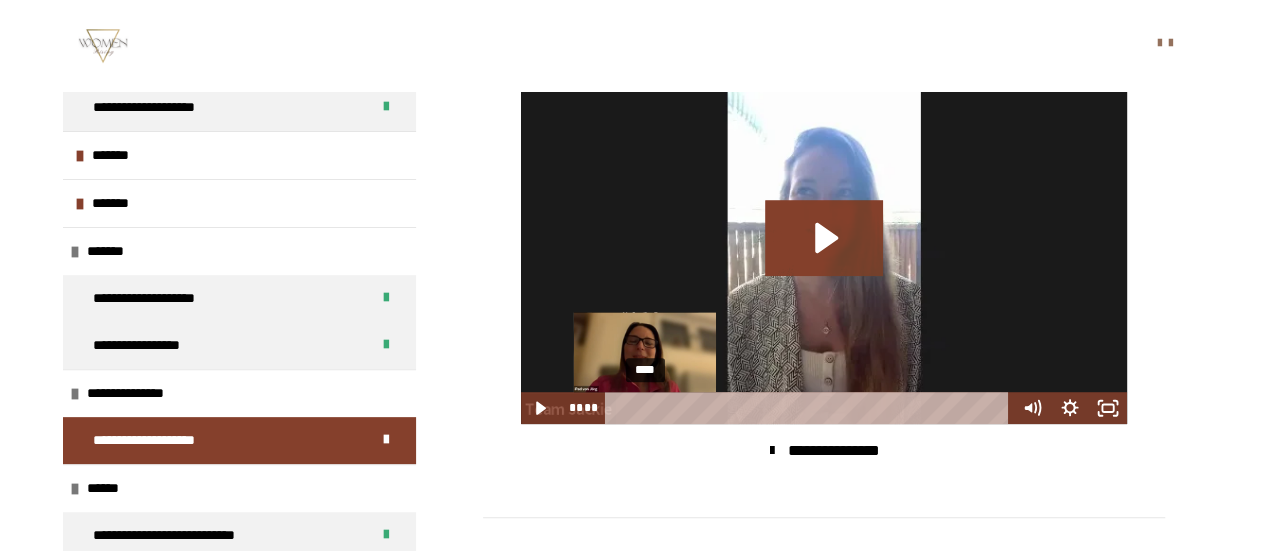 click on "****" at bounding box center [810, 408] 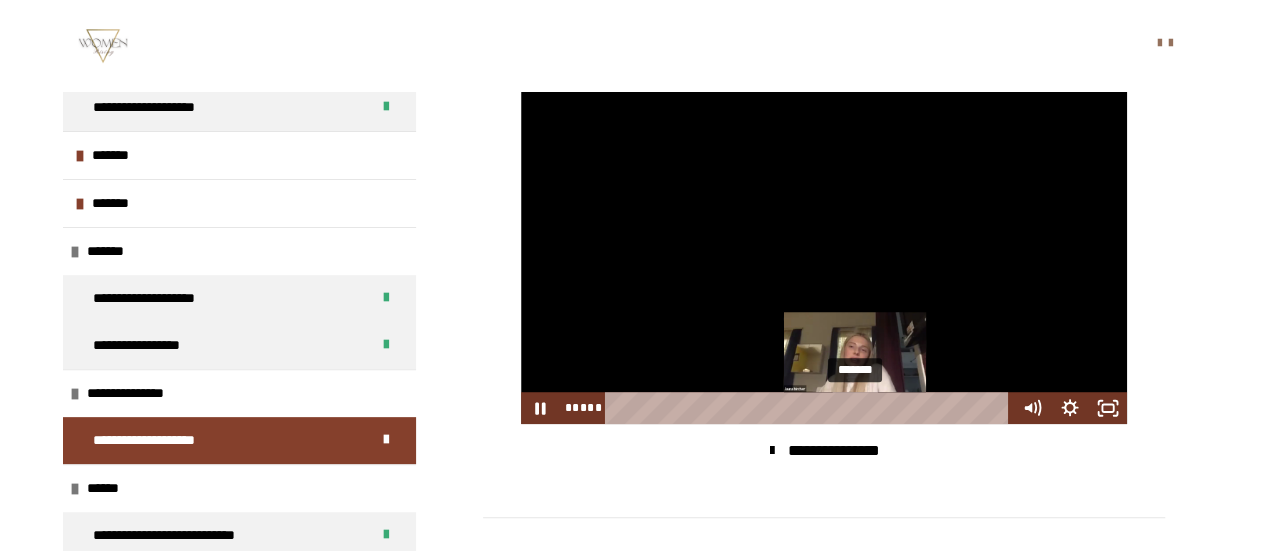 click on "*******" at bounding box center (810, 408) 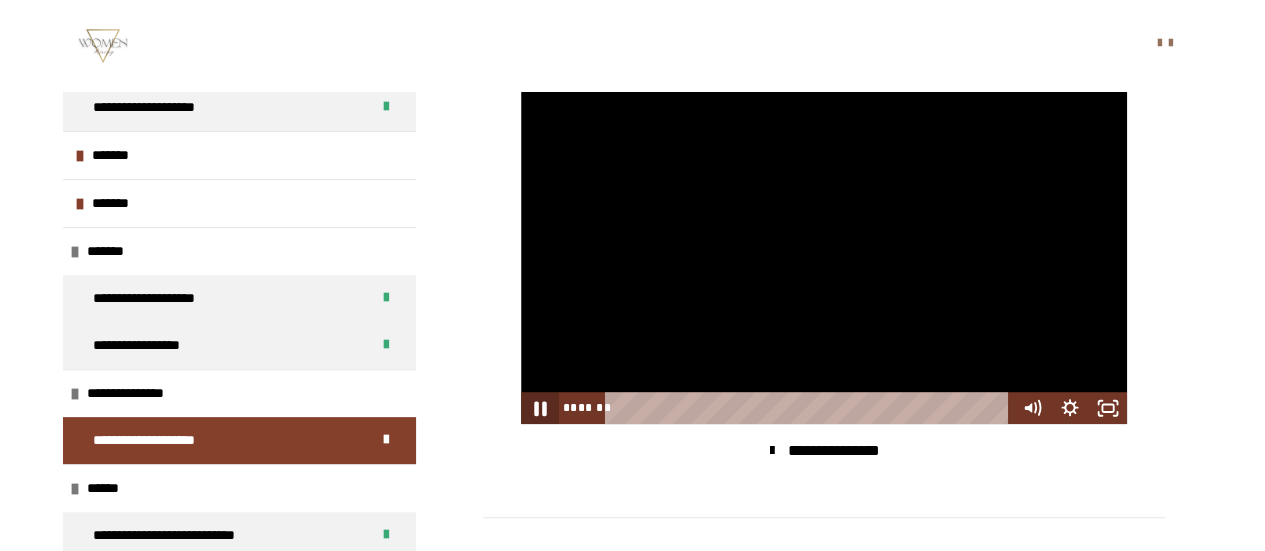 click 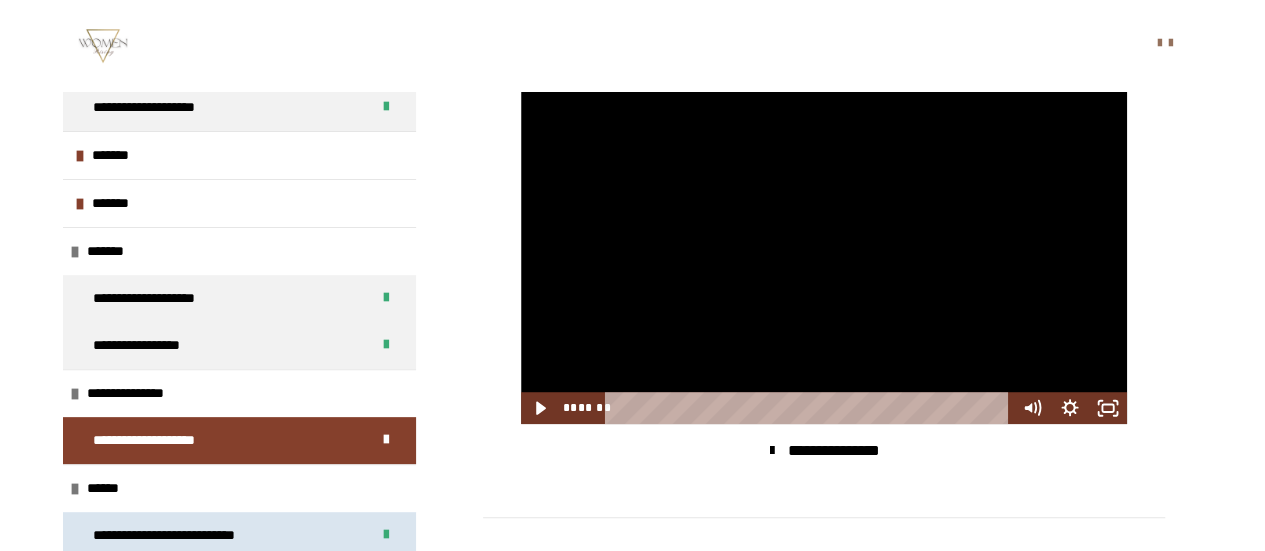 click on "**********" at bounding box center [204, 535] 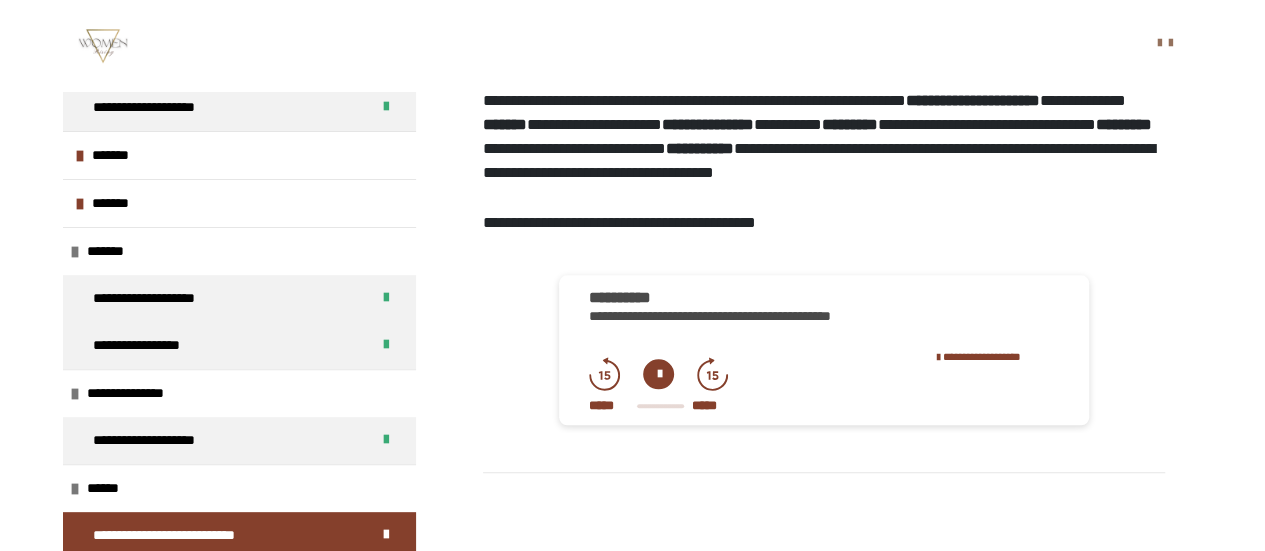 scroll, scrollTop: 947, scrollLeft: 0, axis: vertical 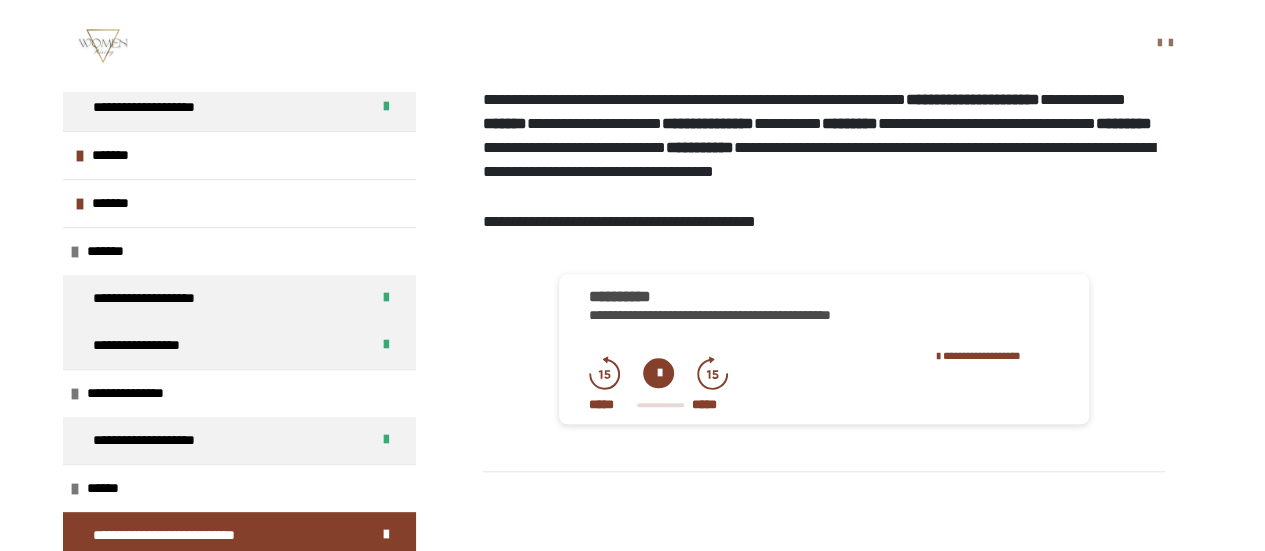click at bounding box center [658, 373] 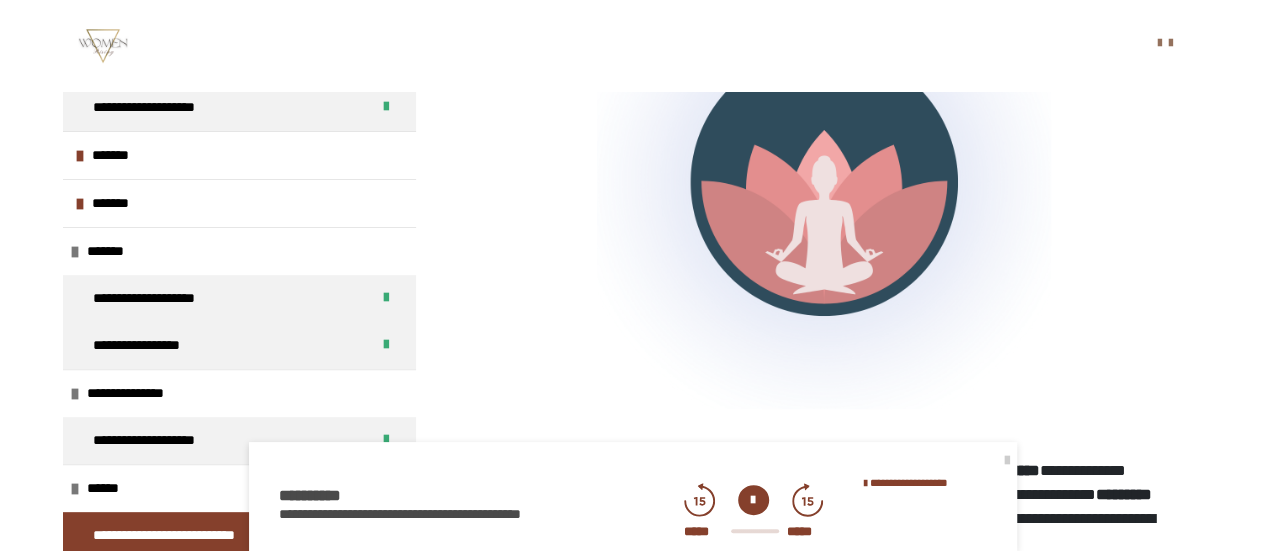 scroll, scrollTop: 180, scrollLeft: 0, axis: vertical 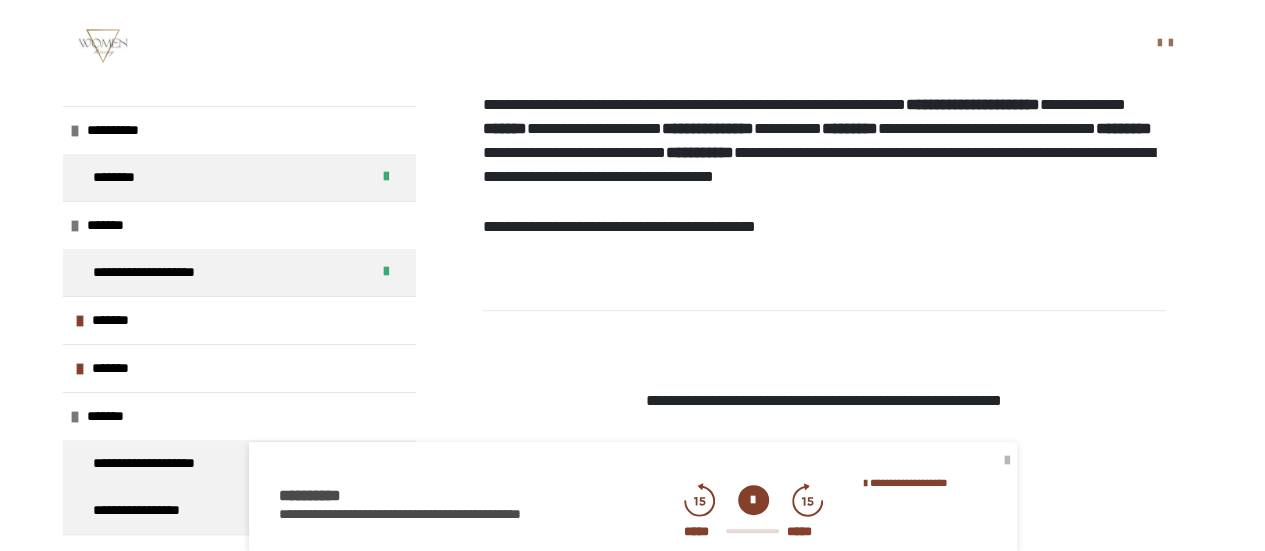 click at bounding box center [1007, 461] 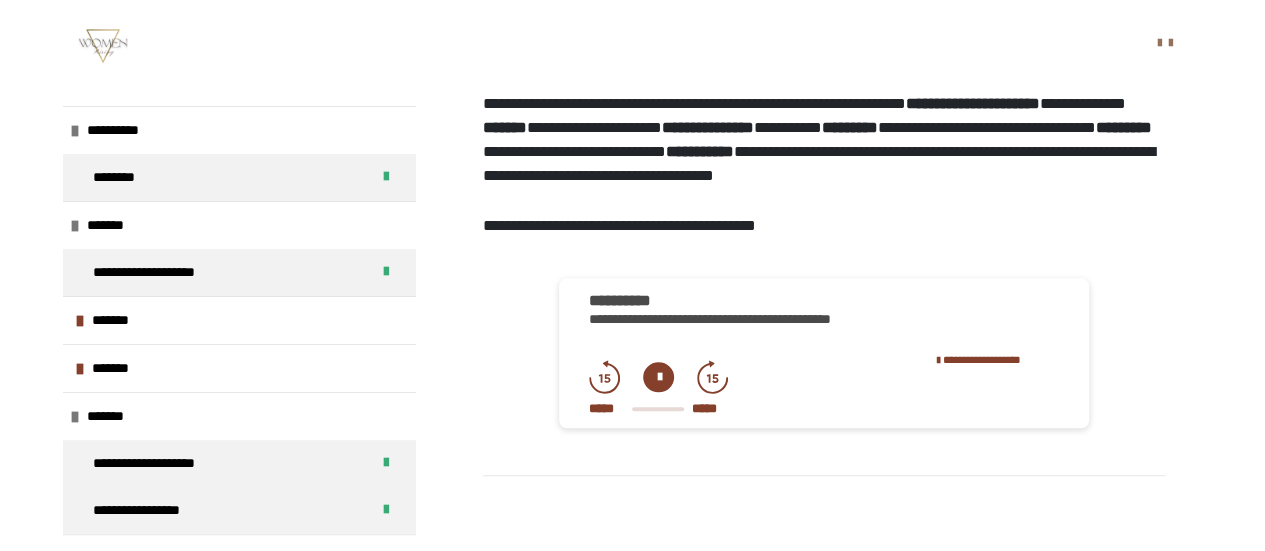 click at bounding box center [658, 409] 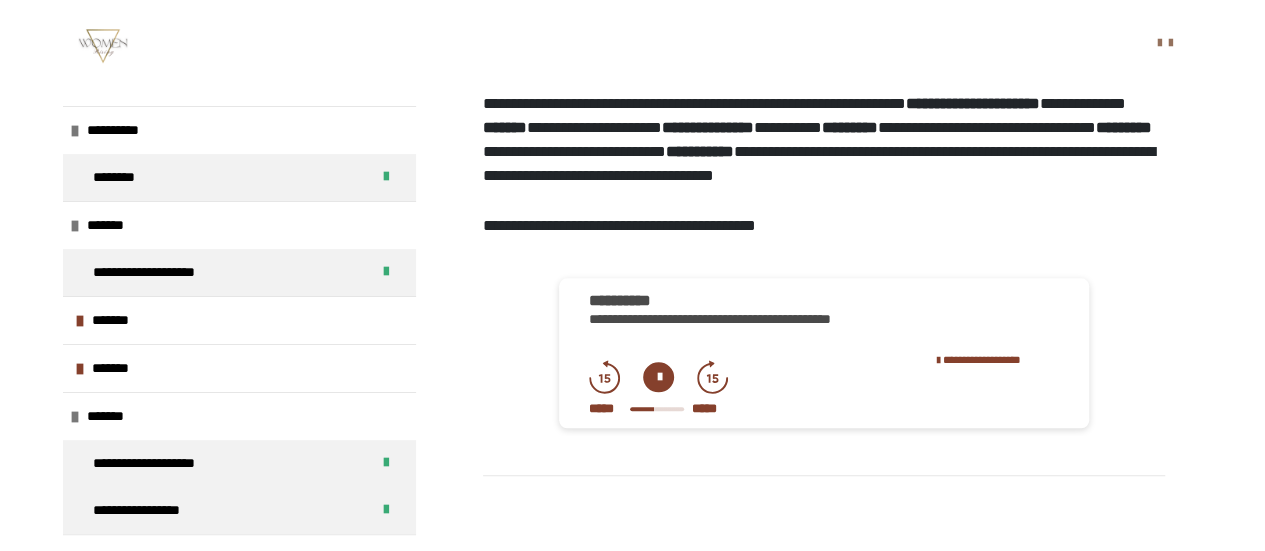 click at bounding box center [658, 377] 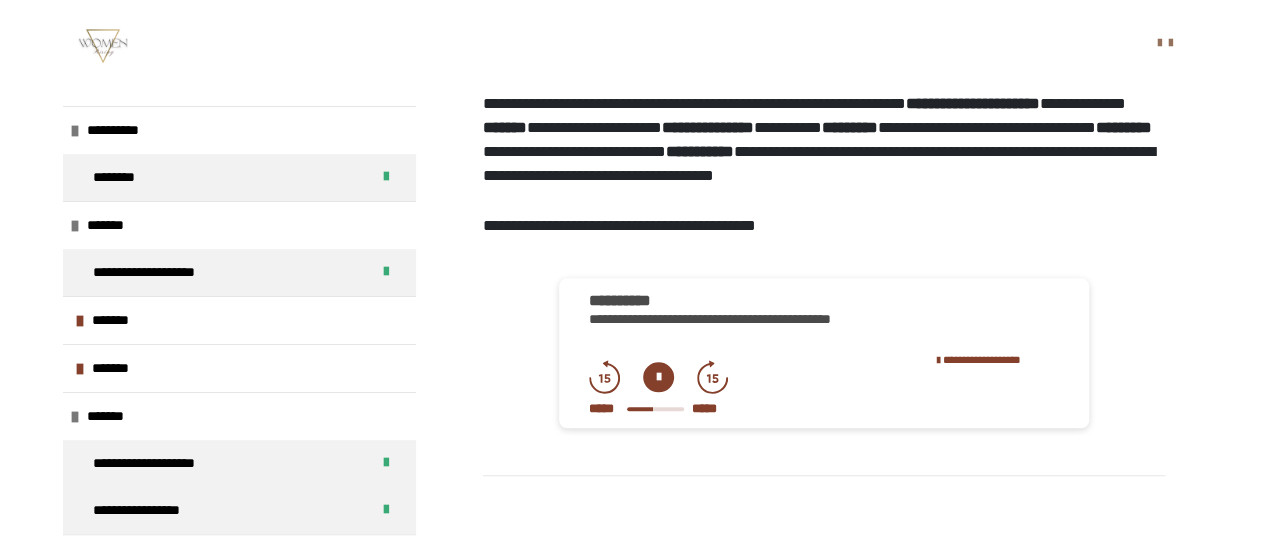 click at bounding box center (655, 409) 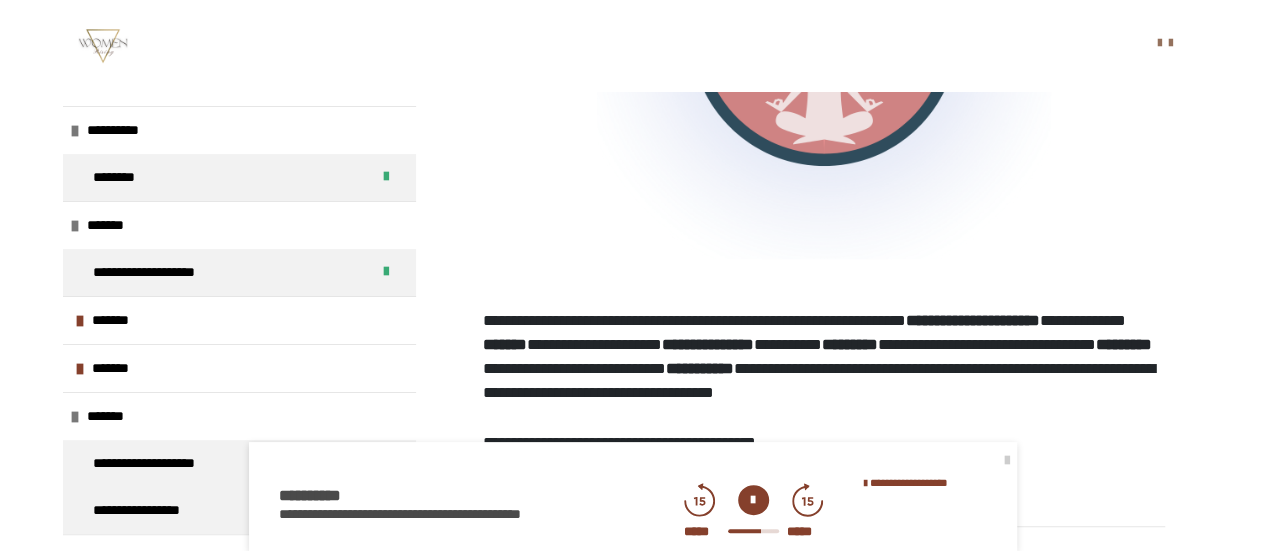 scroll, scrollTop: 943, scrollLeft: 0, axis: vertical 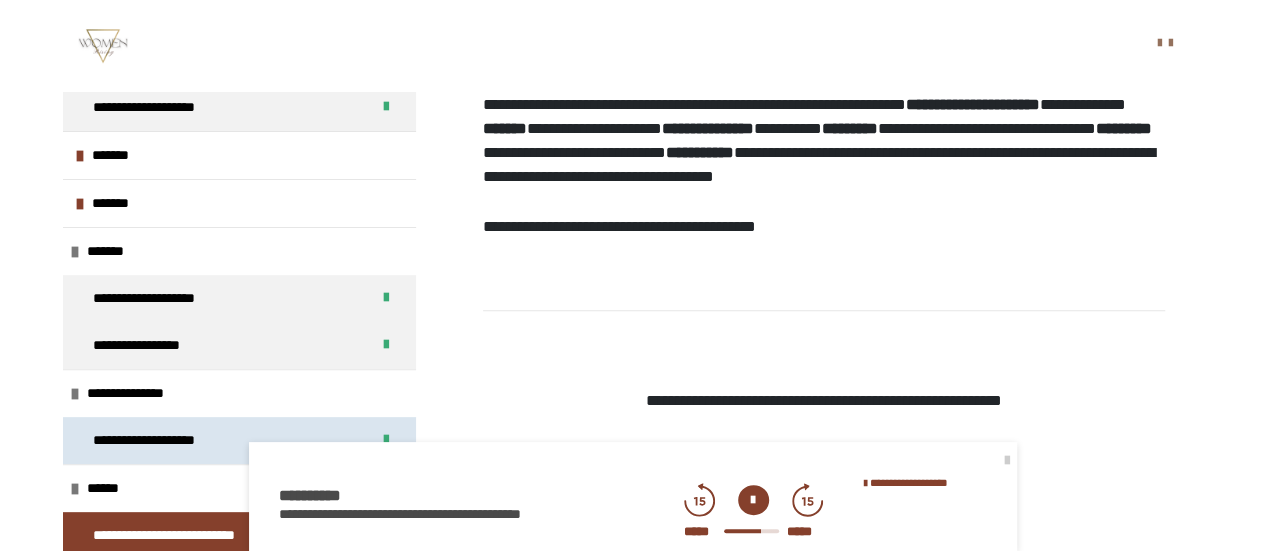 click on "**********" at bounding box center [175, 440] 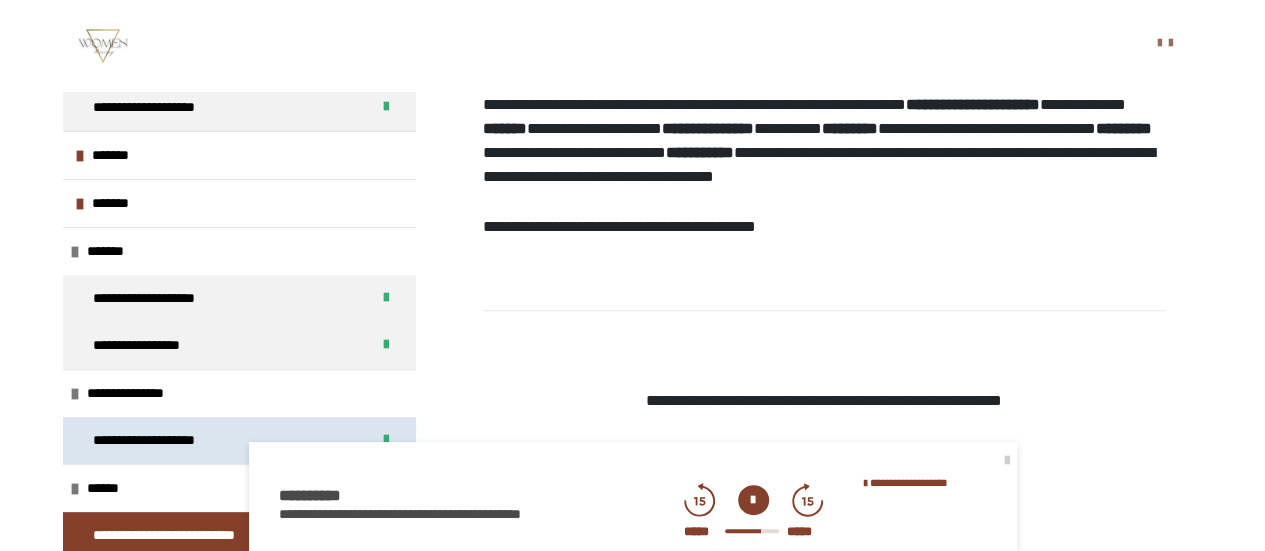 scroll, scrollTop: 361, scrollLeft: 0, axis: vertical 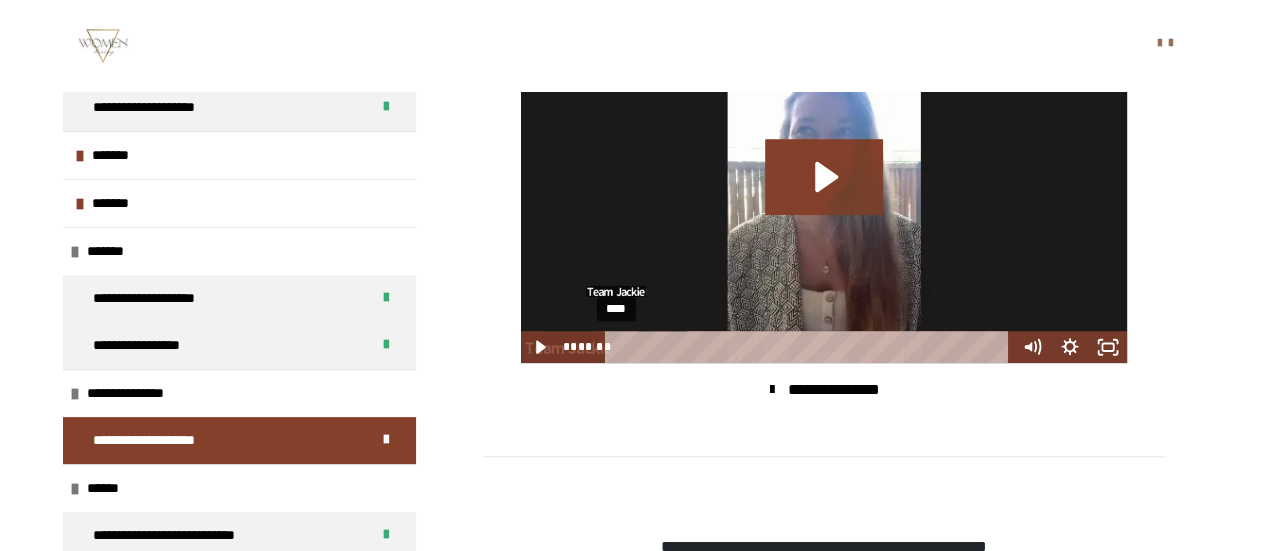 click on "****" at bounding box center [810, 347] 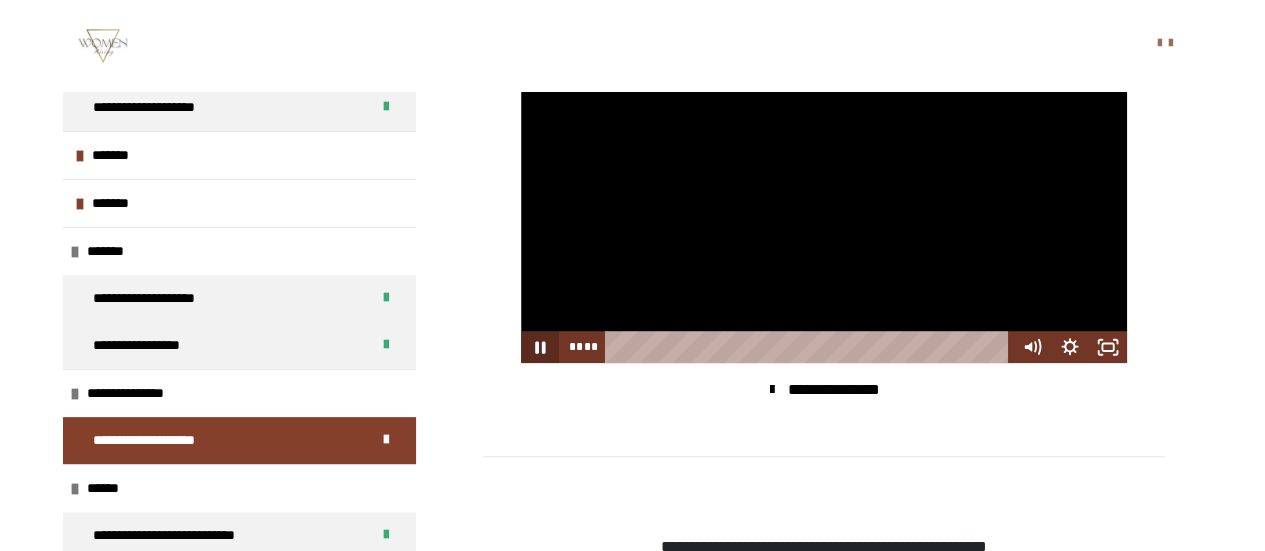 click 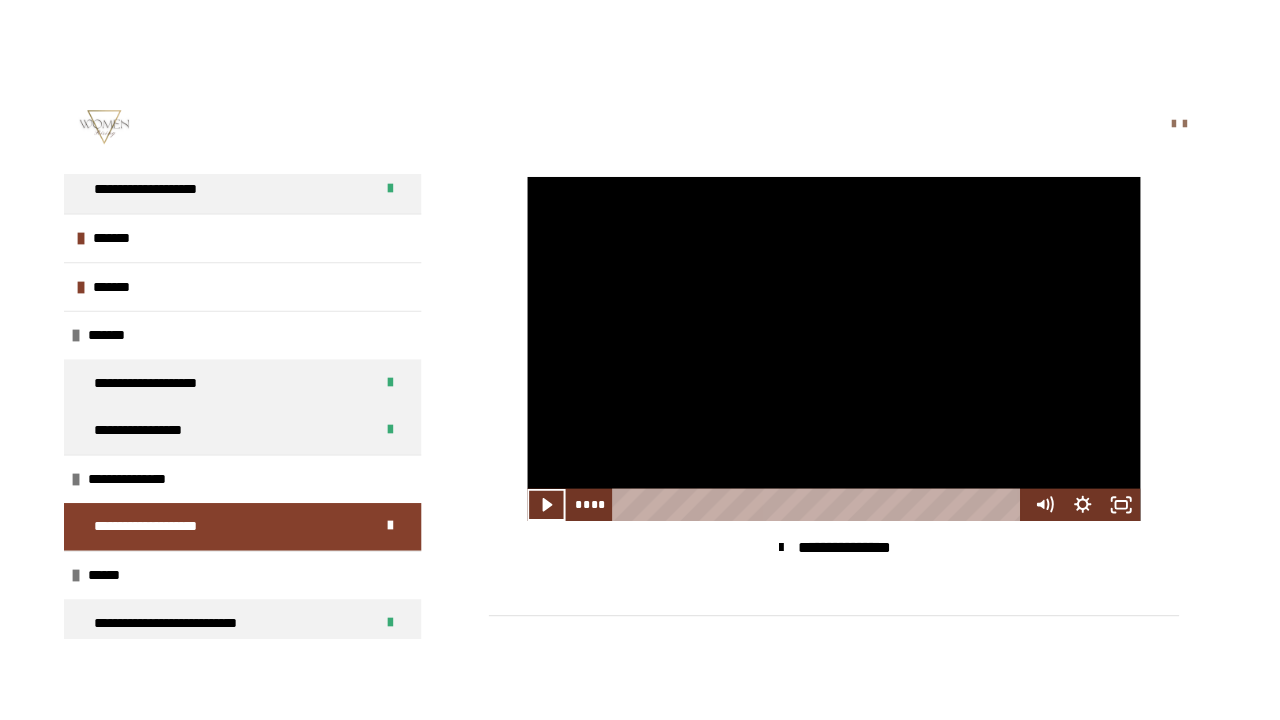 scroll, scrollTop: 471, scrollLeft: 0, axis: vertical 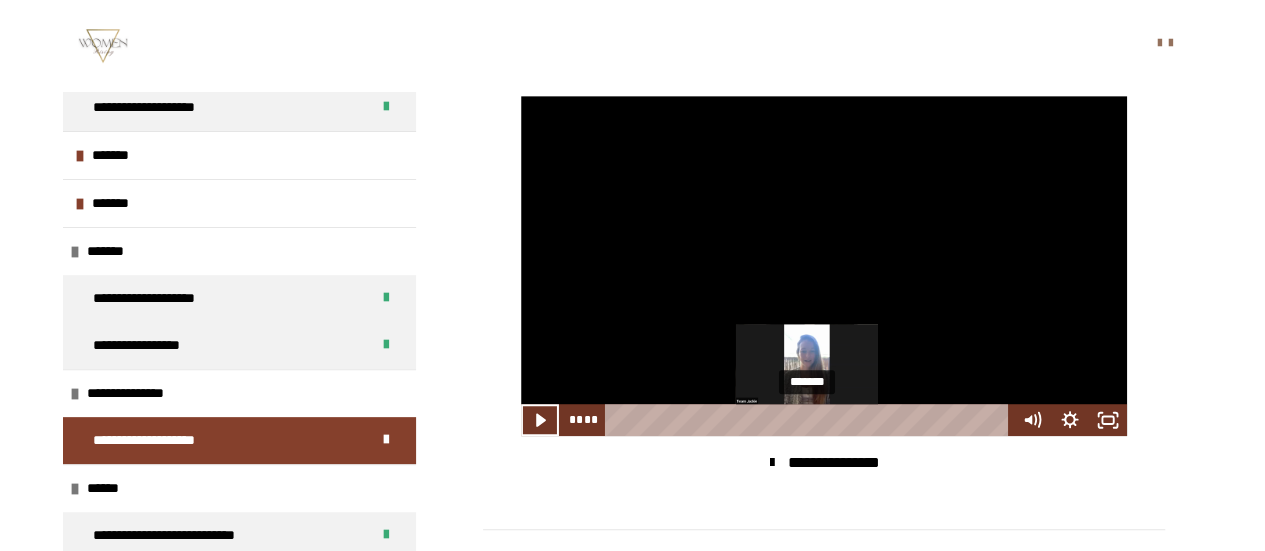click on "*******" at bounding box center [810, 420] 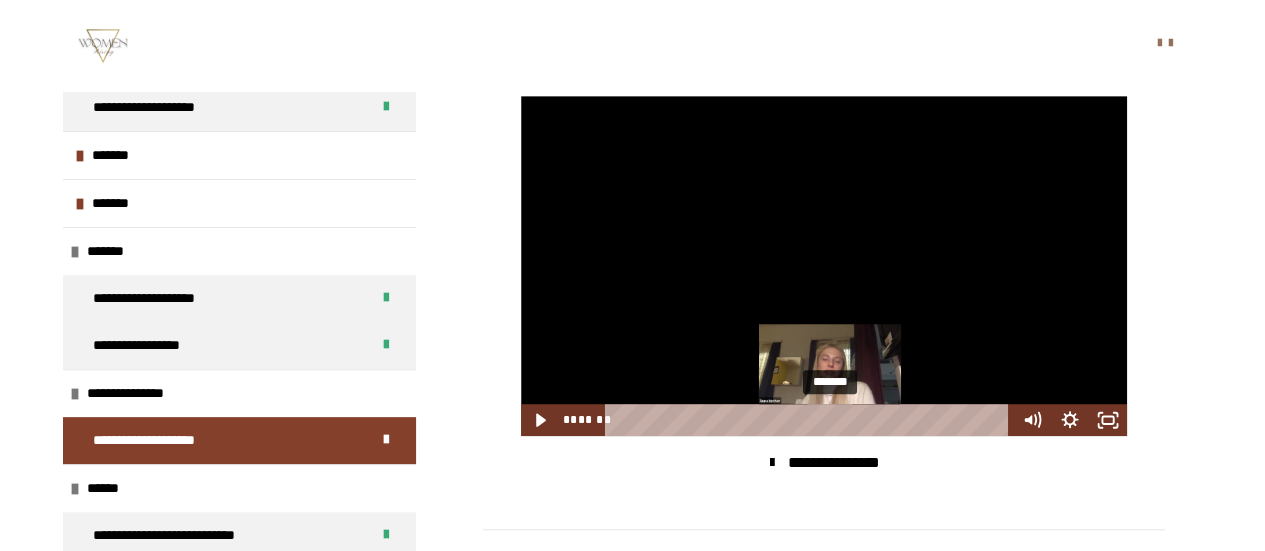 click on "*******" at bounding box center (810, 420) 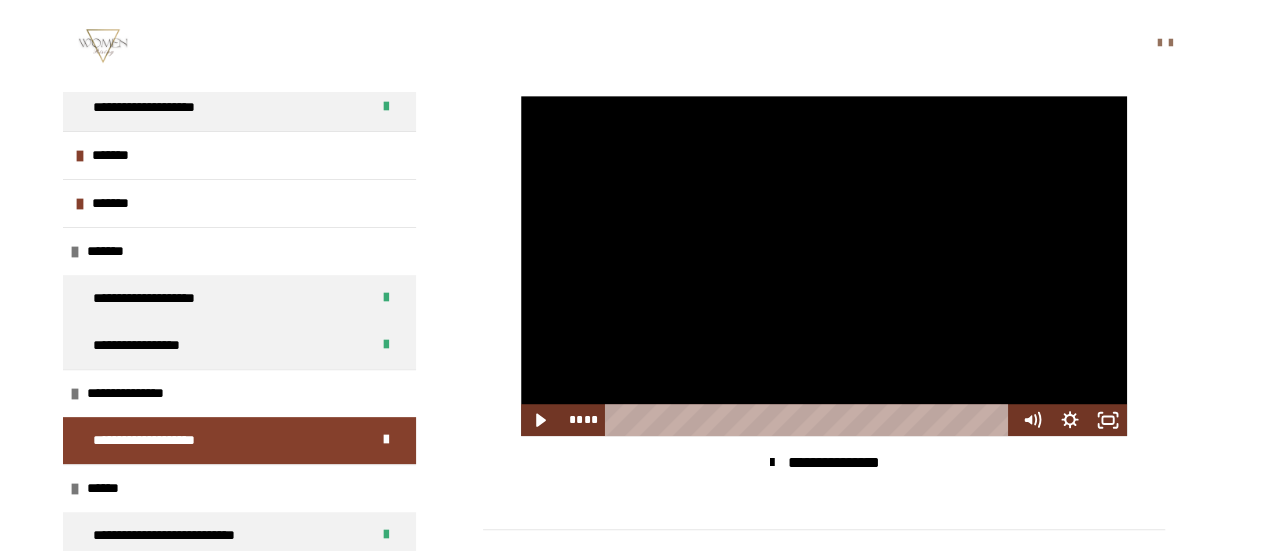 click on "**********" at bounding box center (632, 195) 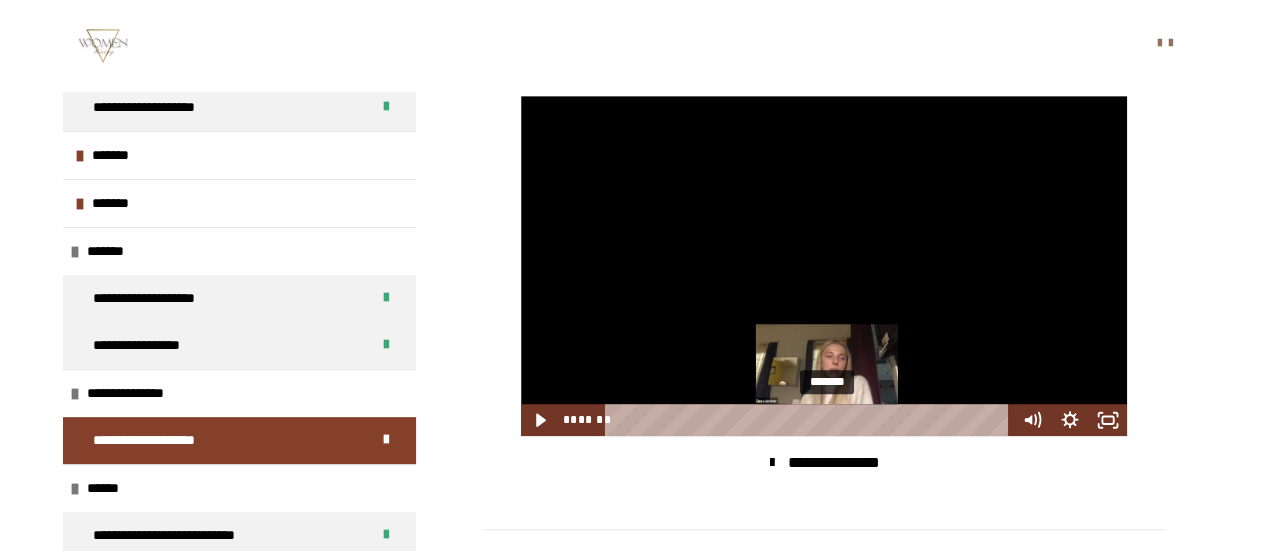 click on "*******" at bounding box center [810, 420] 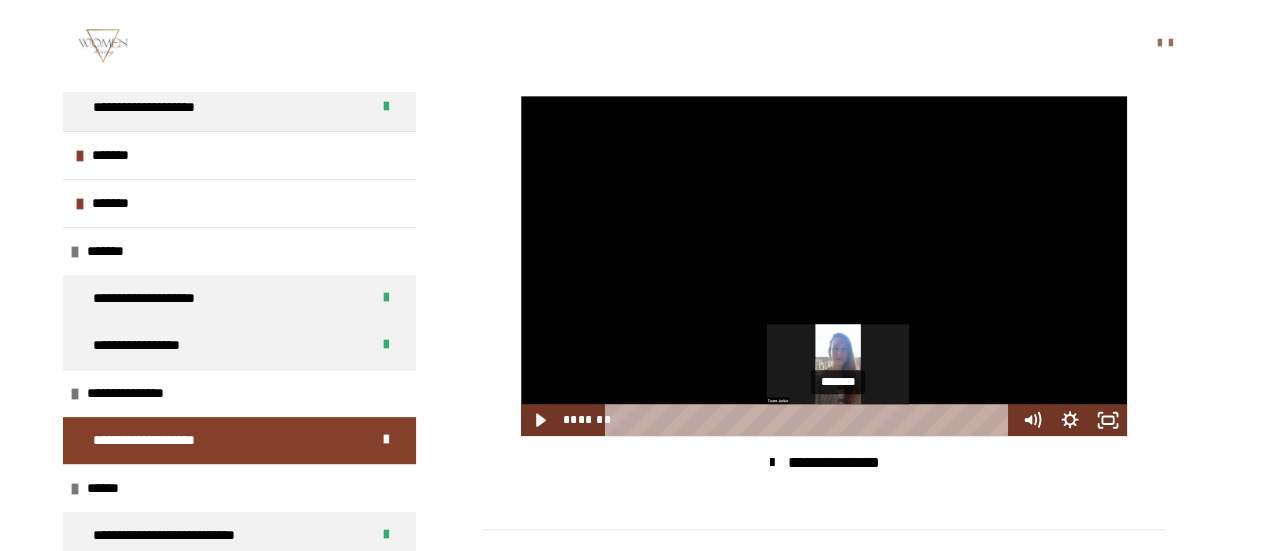 click on "*******" at bounding box center [810, 420] 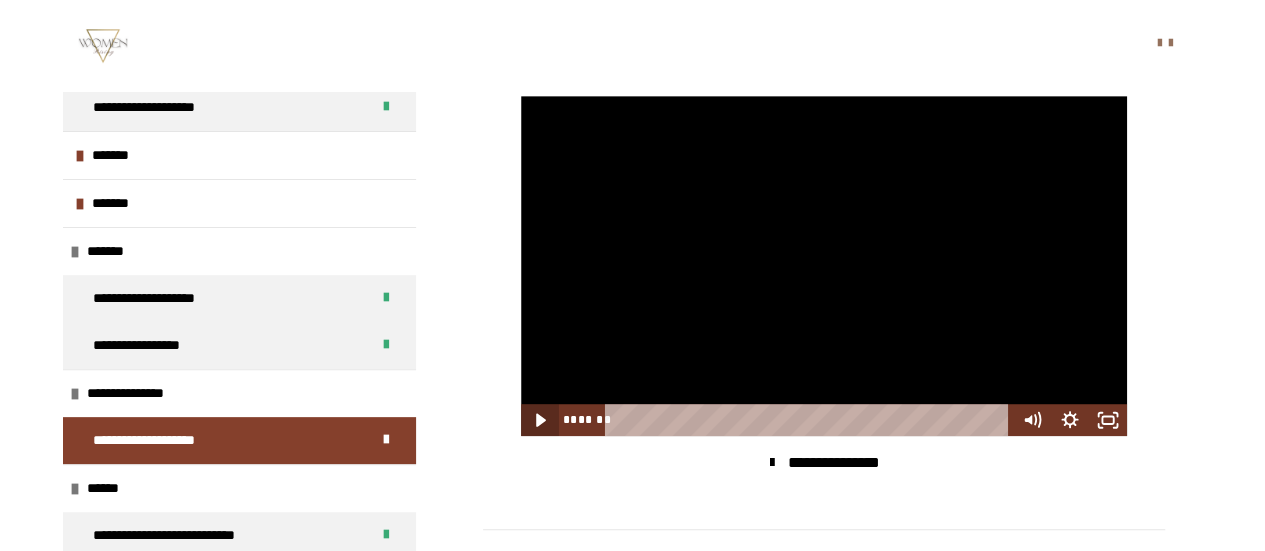 click 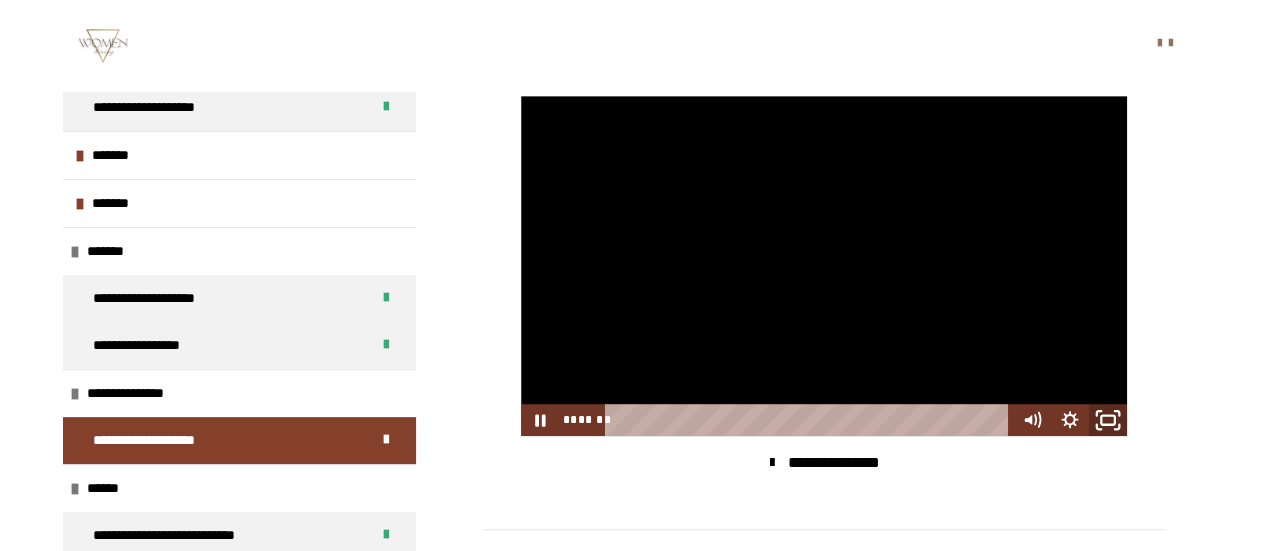 click 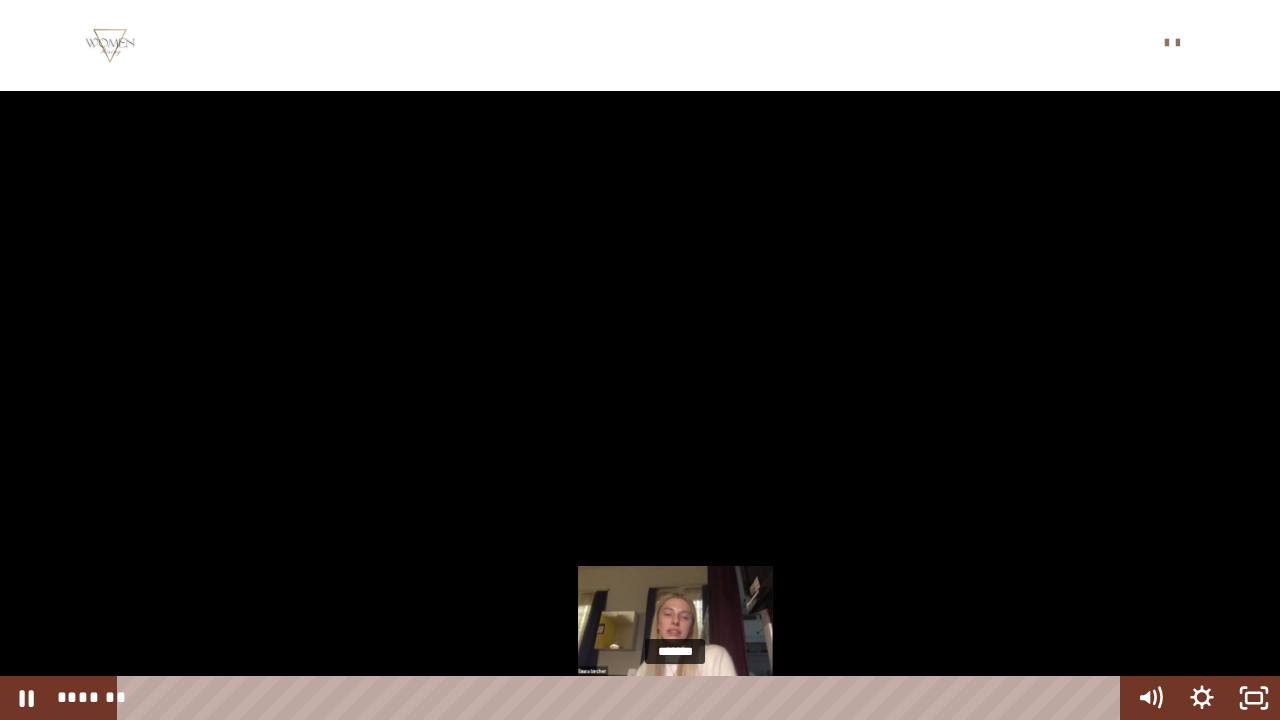 click on "*******" at bounding box center [622, 698] 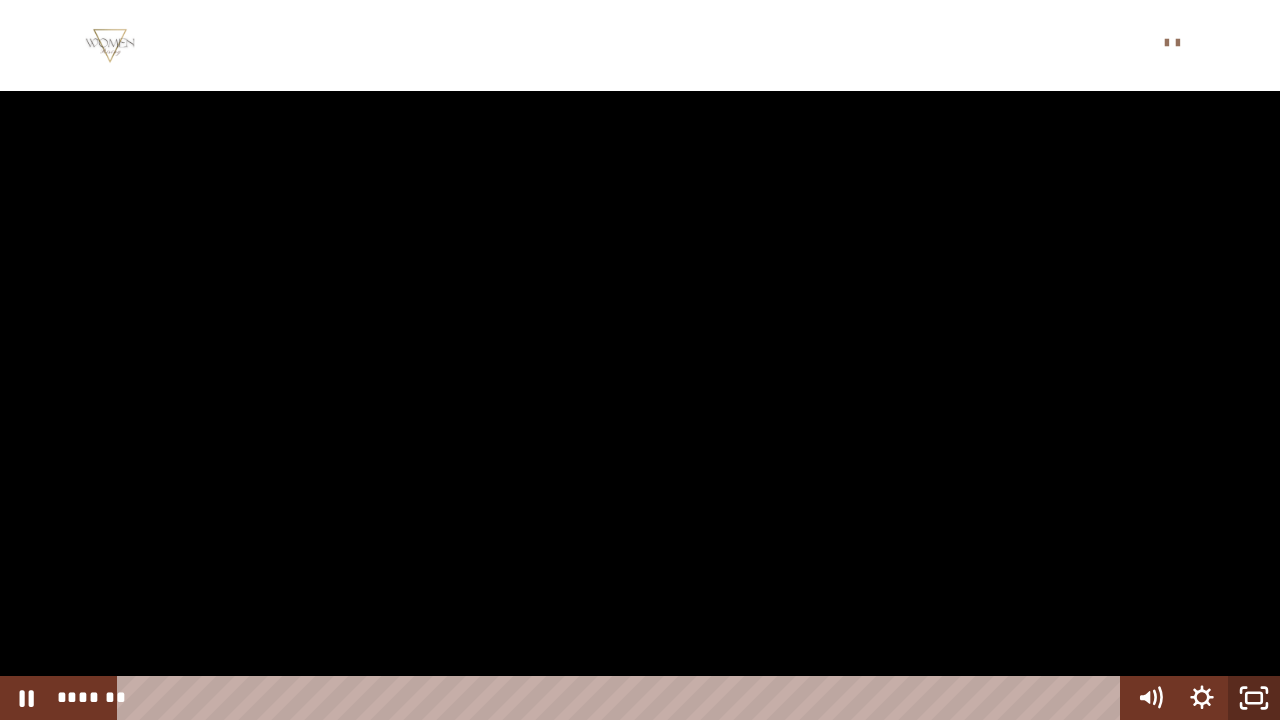 click 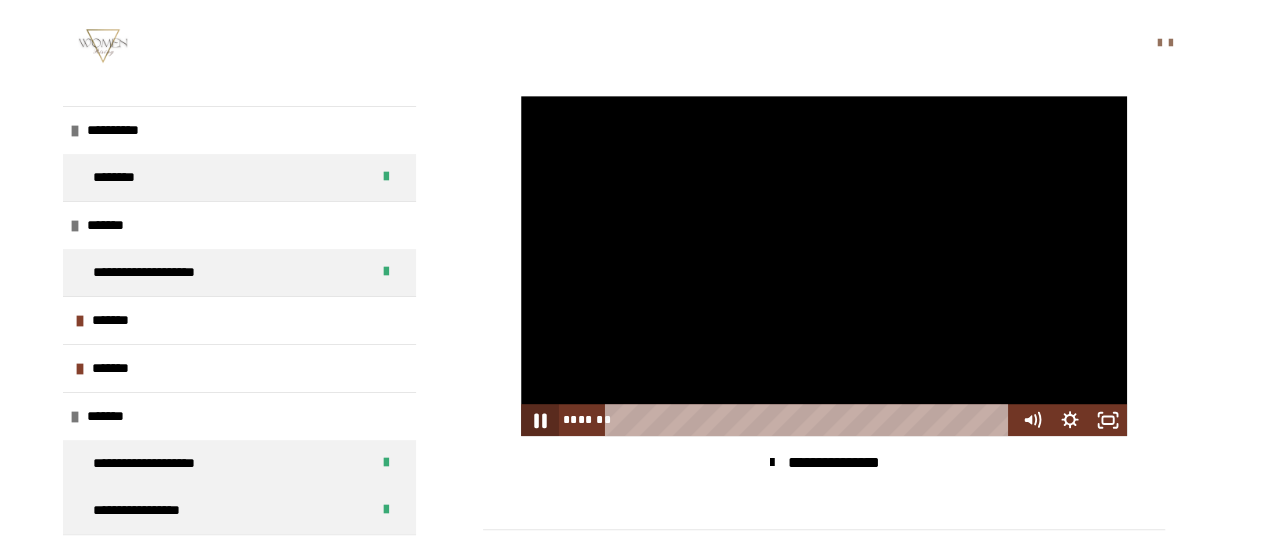 click 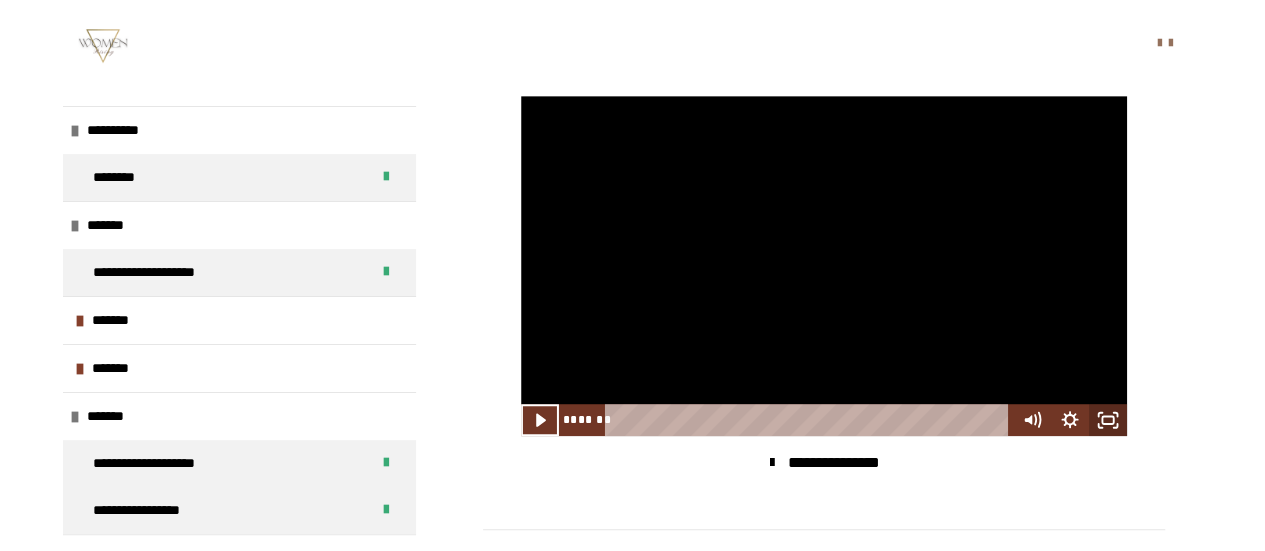 click 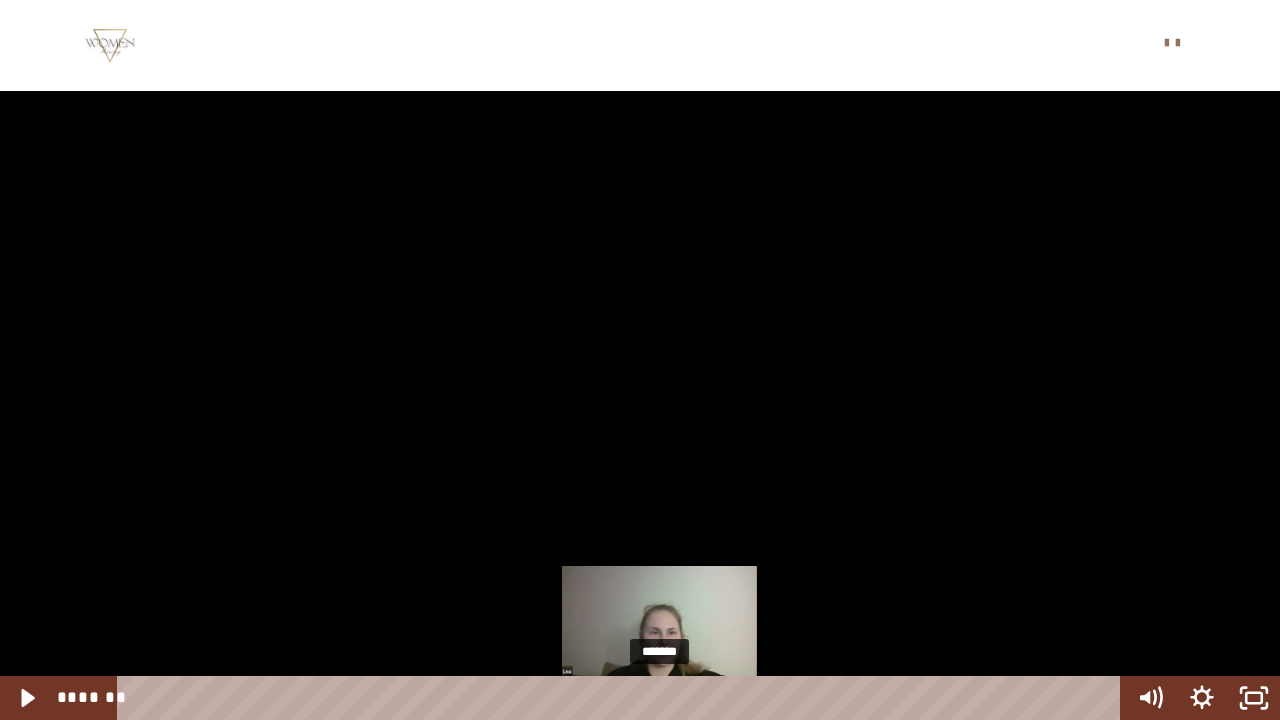 click on "*******" at bounding box center [622, 698] 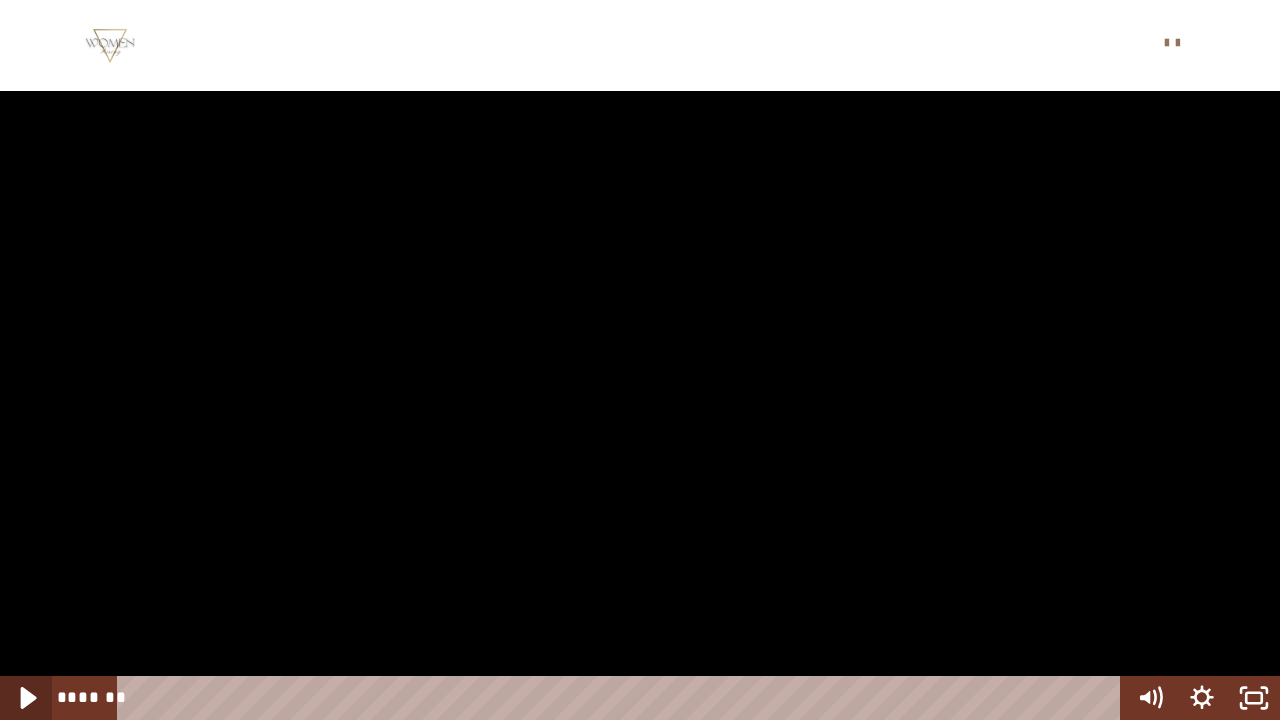 click 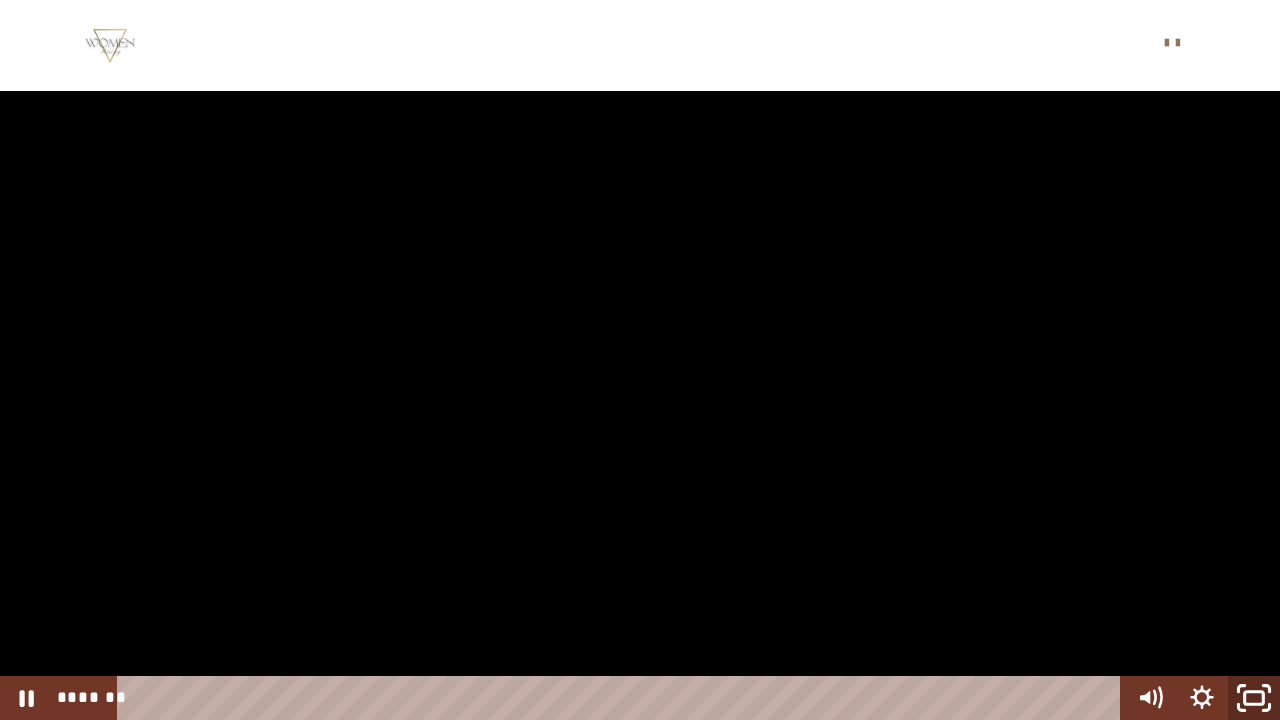 click 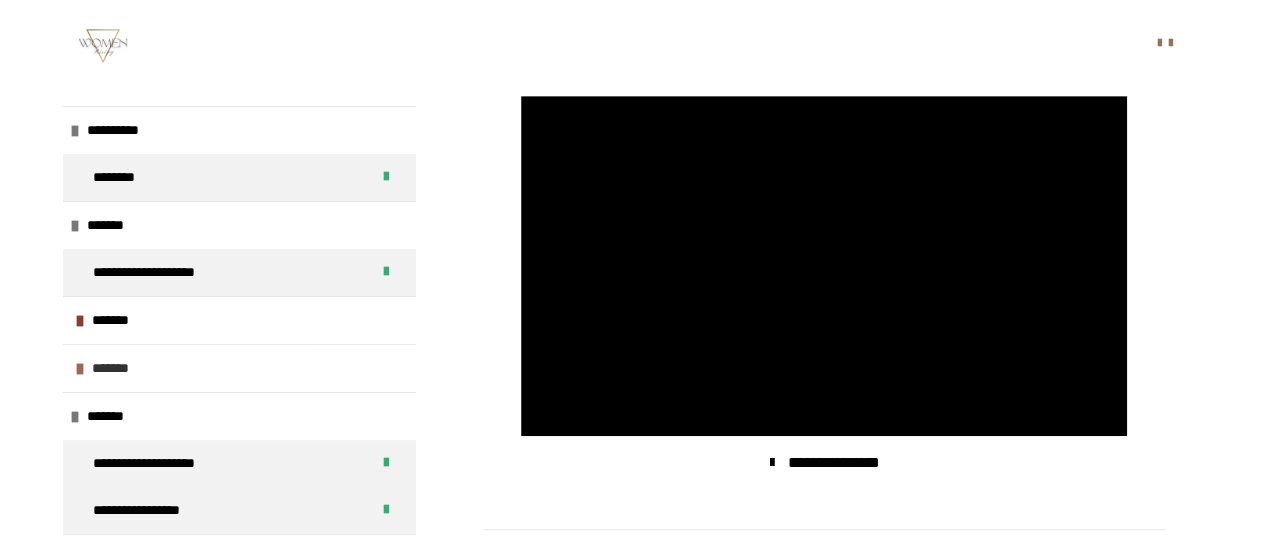 click on "*******" at bounding box center [123, 368] 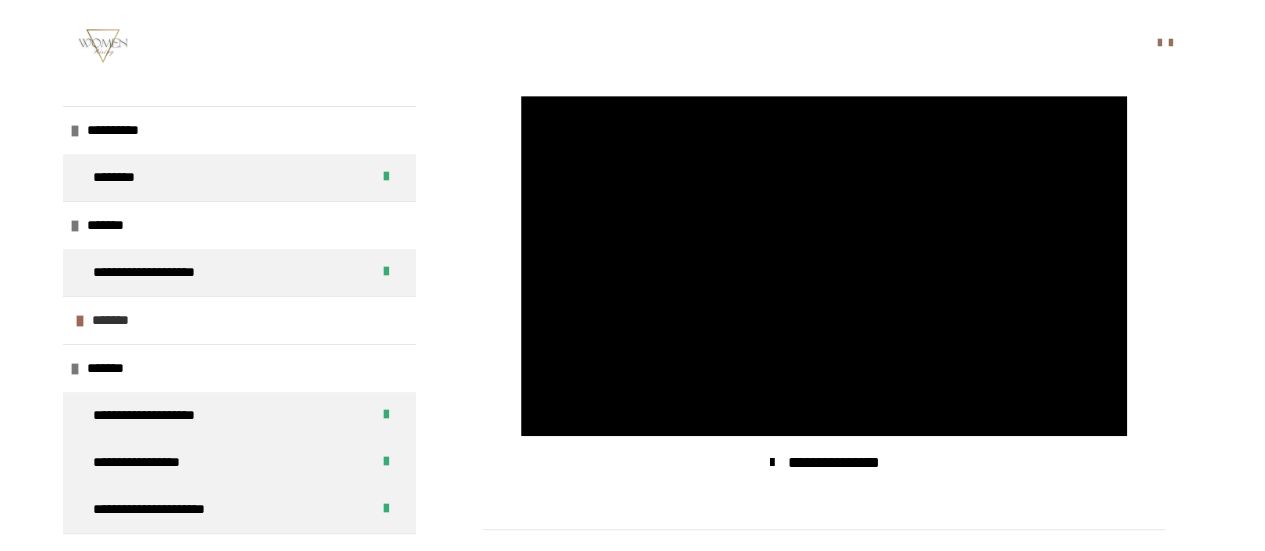 click on "*******" at bounding box center [123, 320] 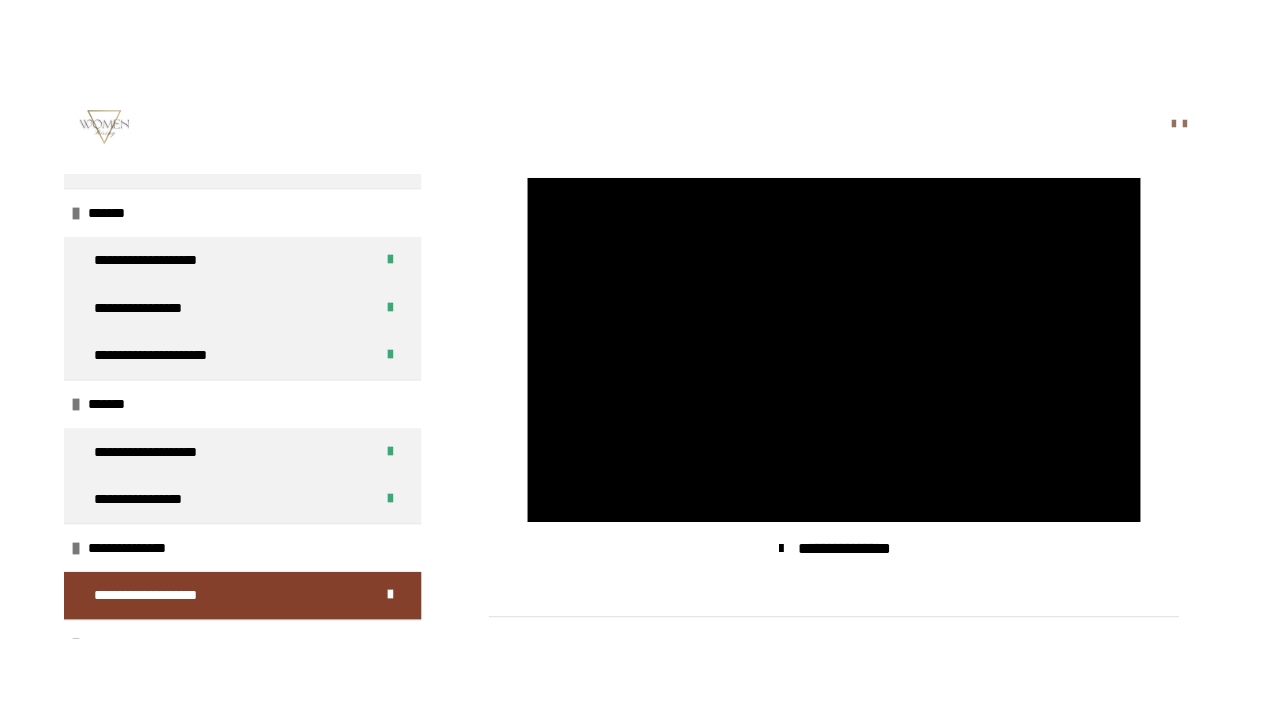 scroll, scrollTop: 400, scrollLeft: 0, axis: vertical 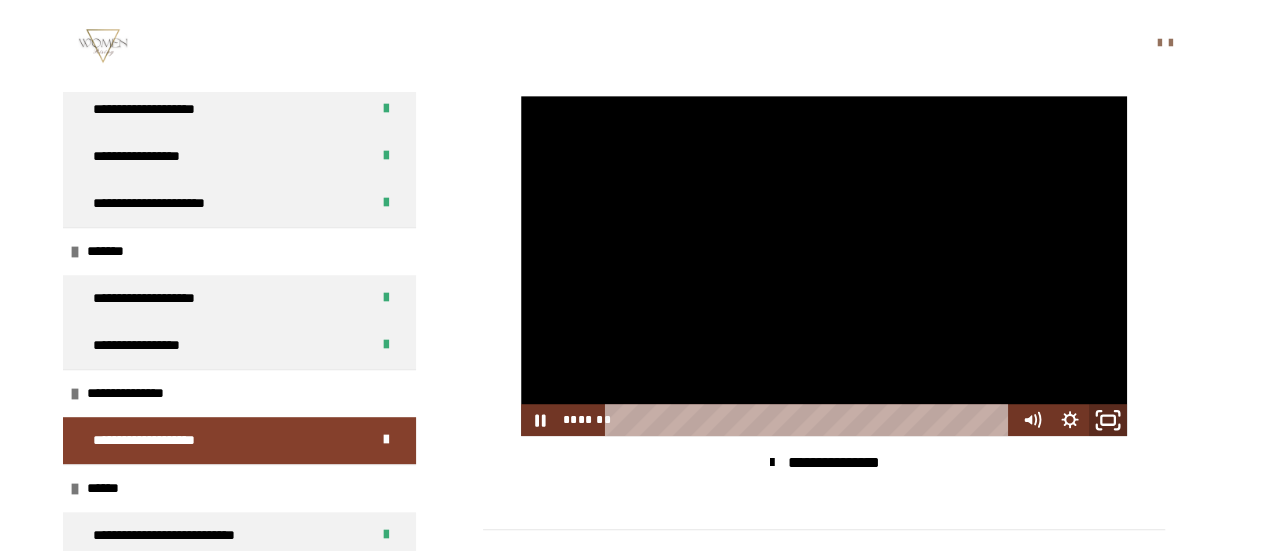click 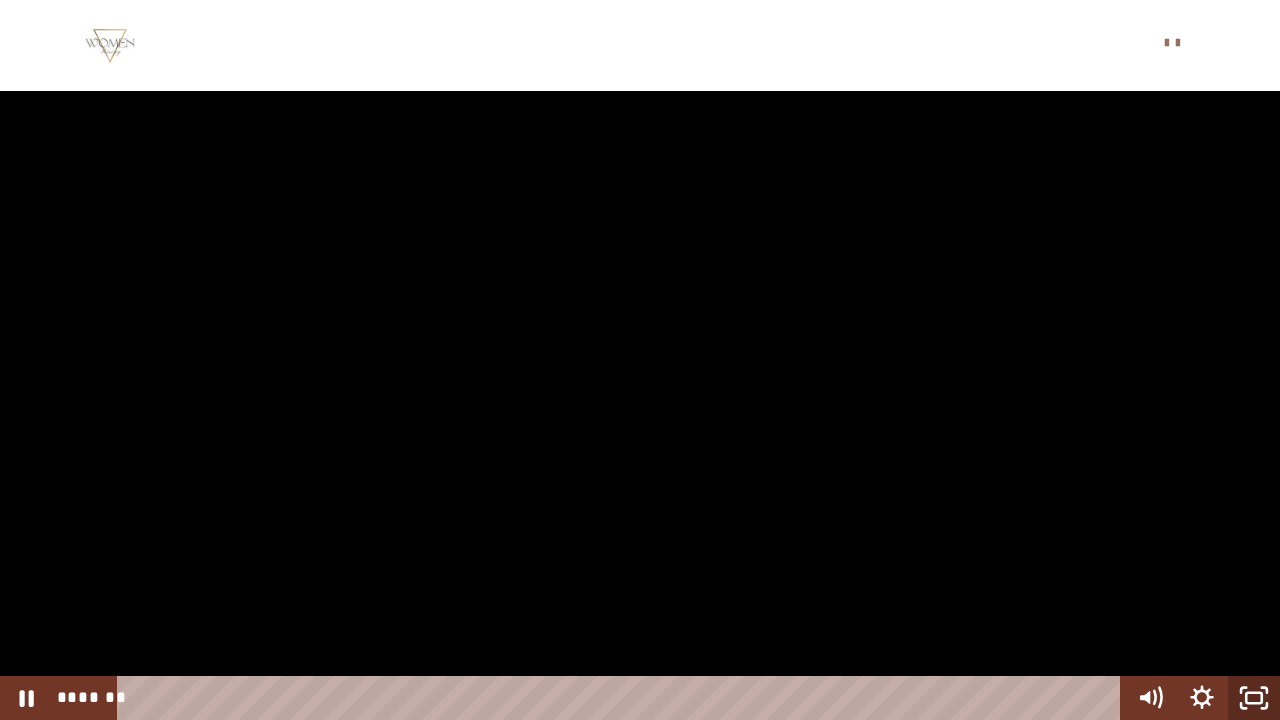 click 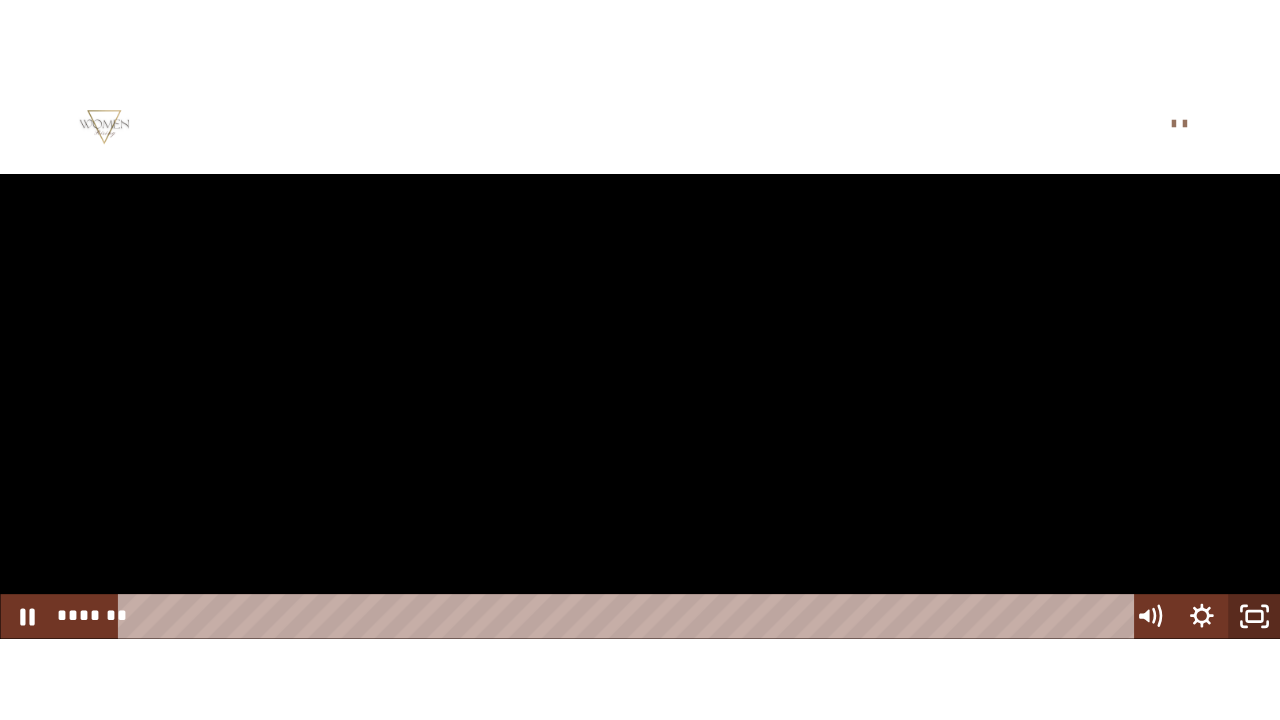 scroll, scrollTop: 400, scrollLeft: 0, axis: vertical 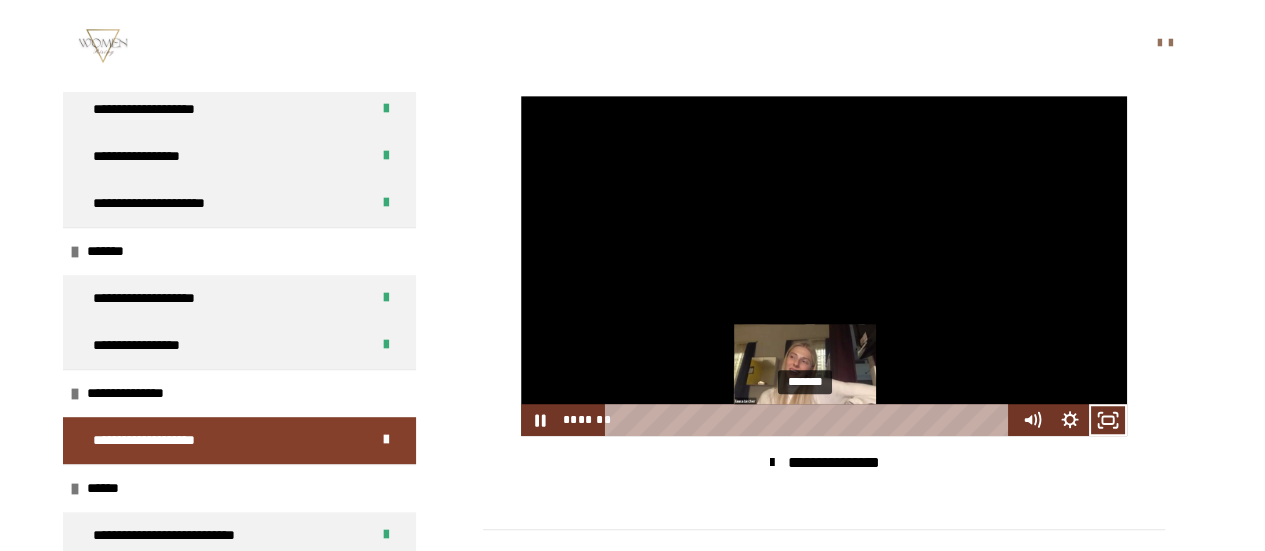 click on "*******" at bounding box center [810, 420] 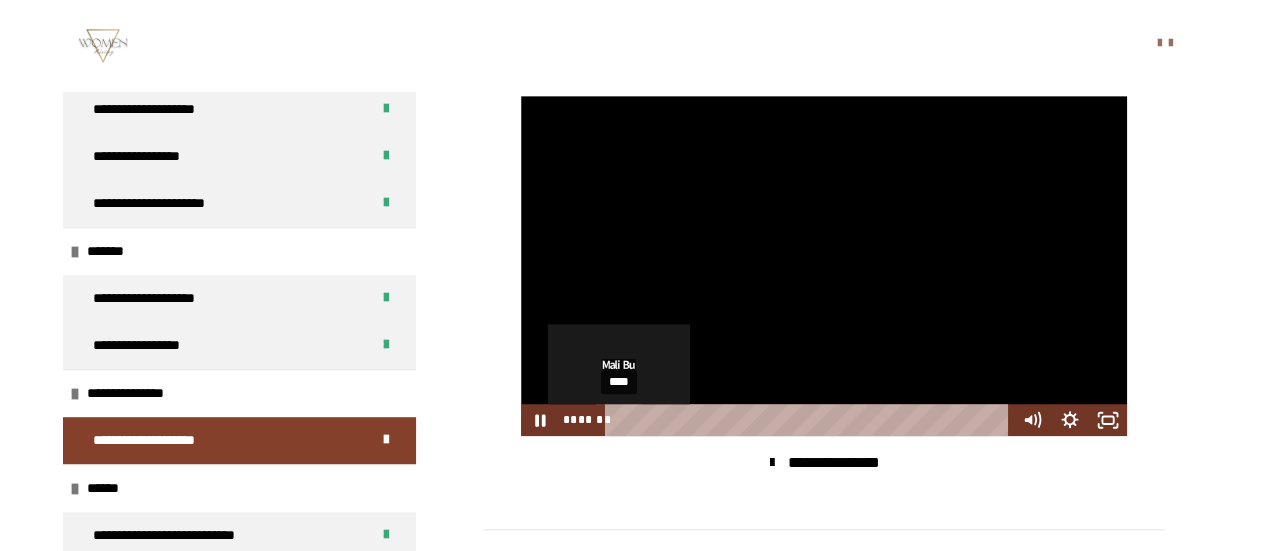 click on "****" at bounding box center (810, 420) 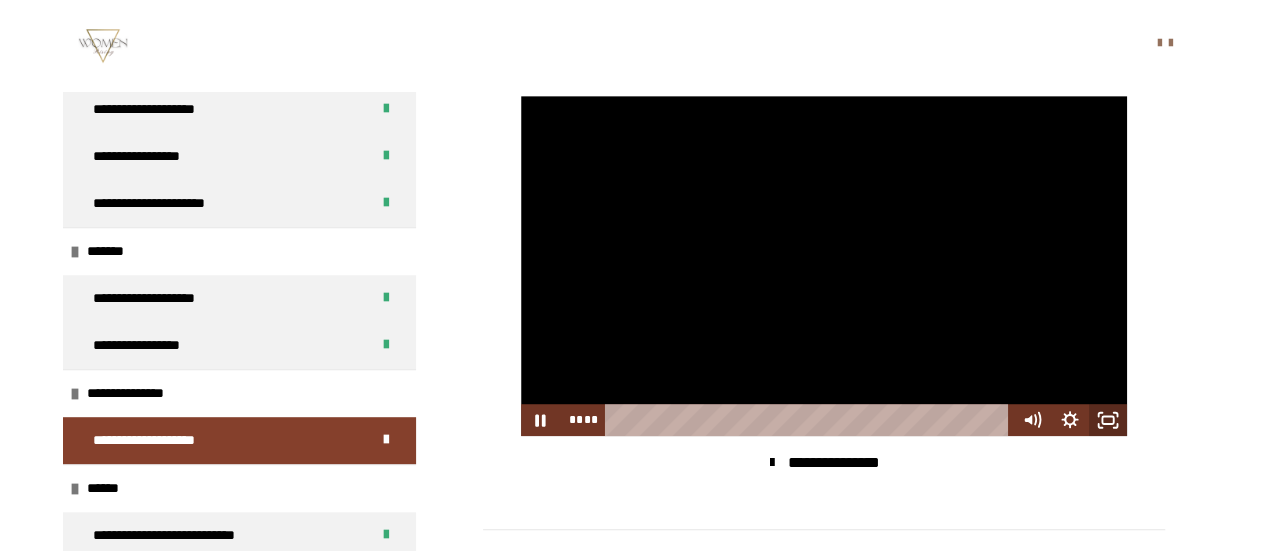 click 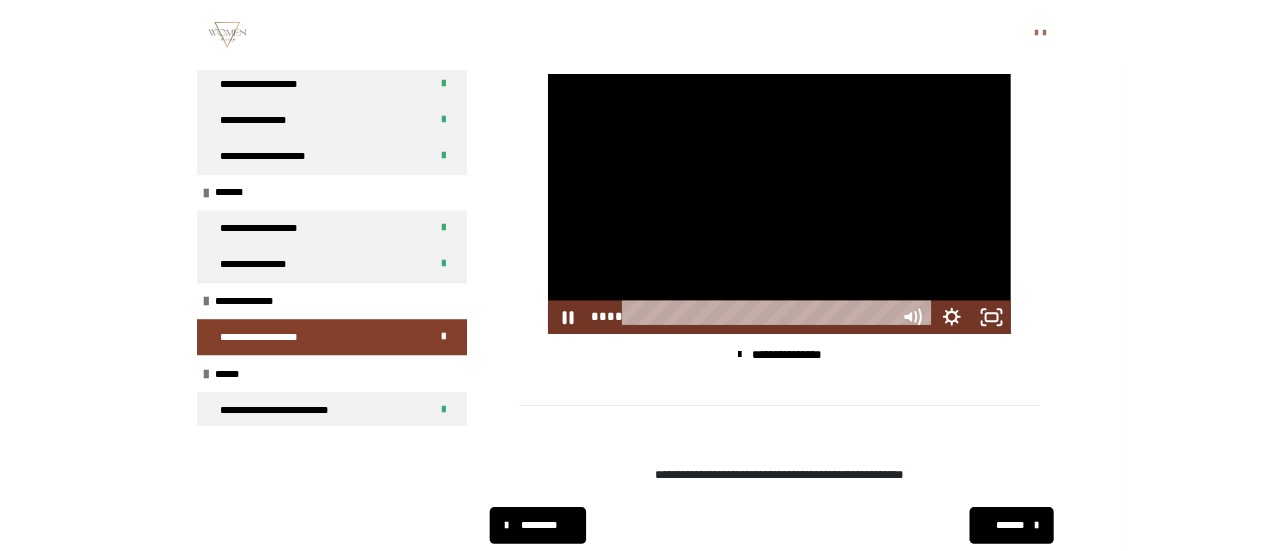scroll, scrollTop: 231, scrollLeft: 0, axis: vertical 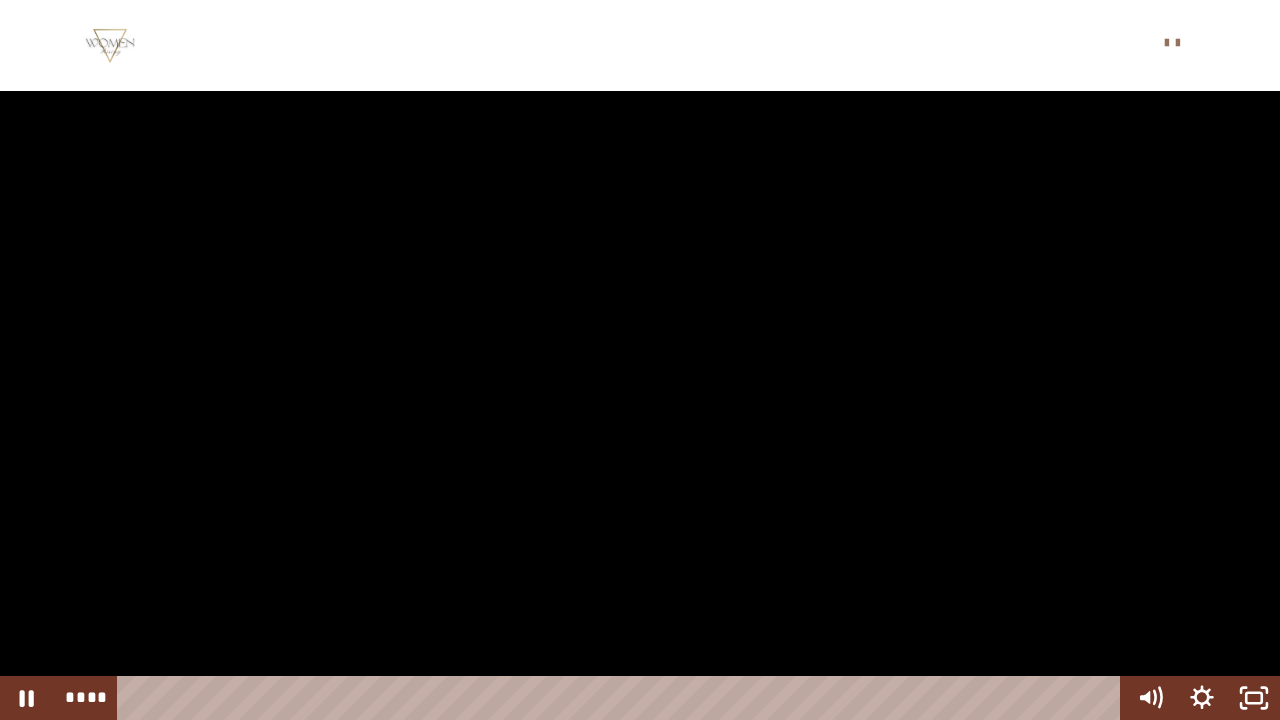 type 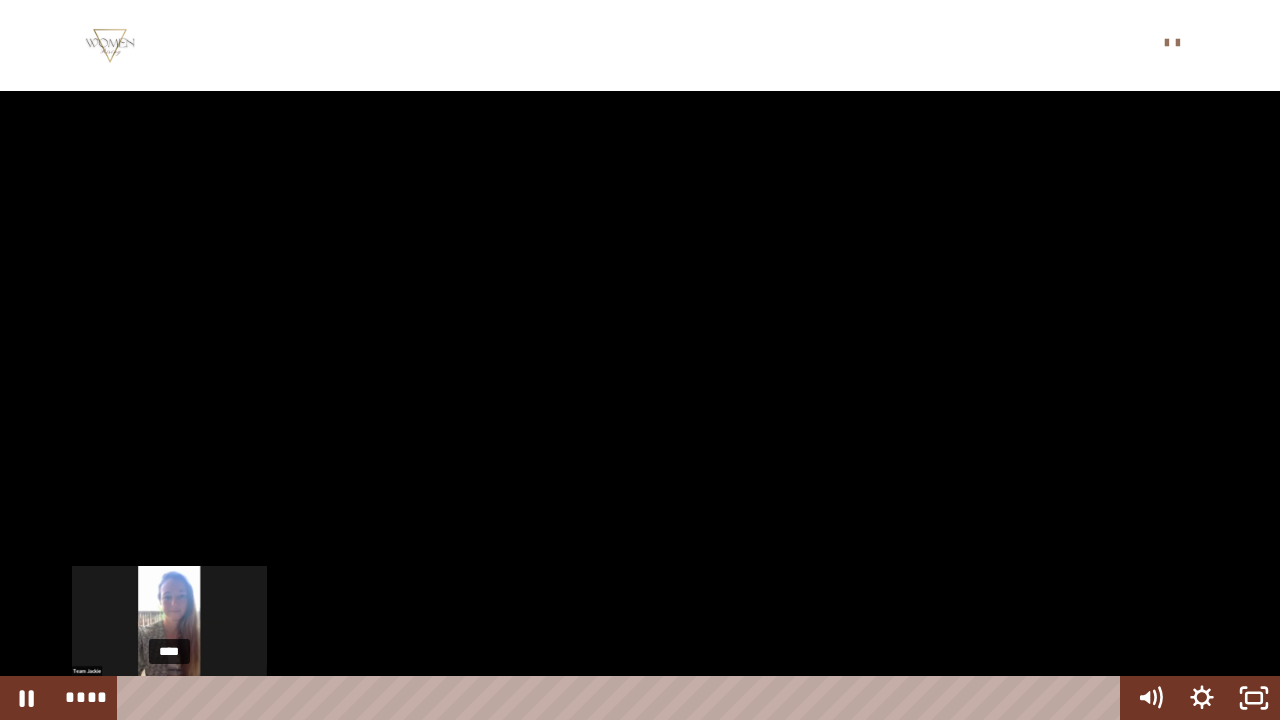 click on "****" at bounding box center [622, 698] 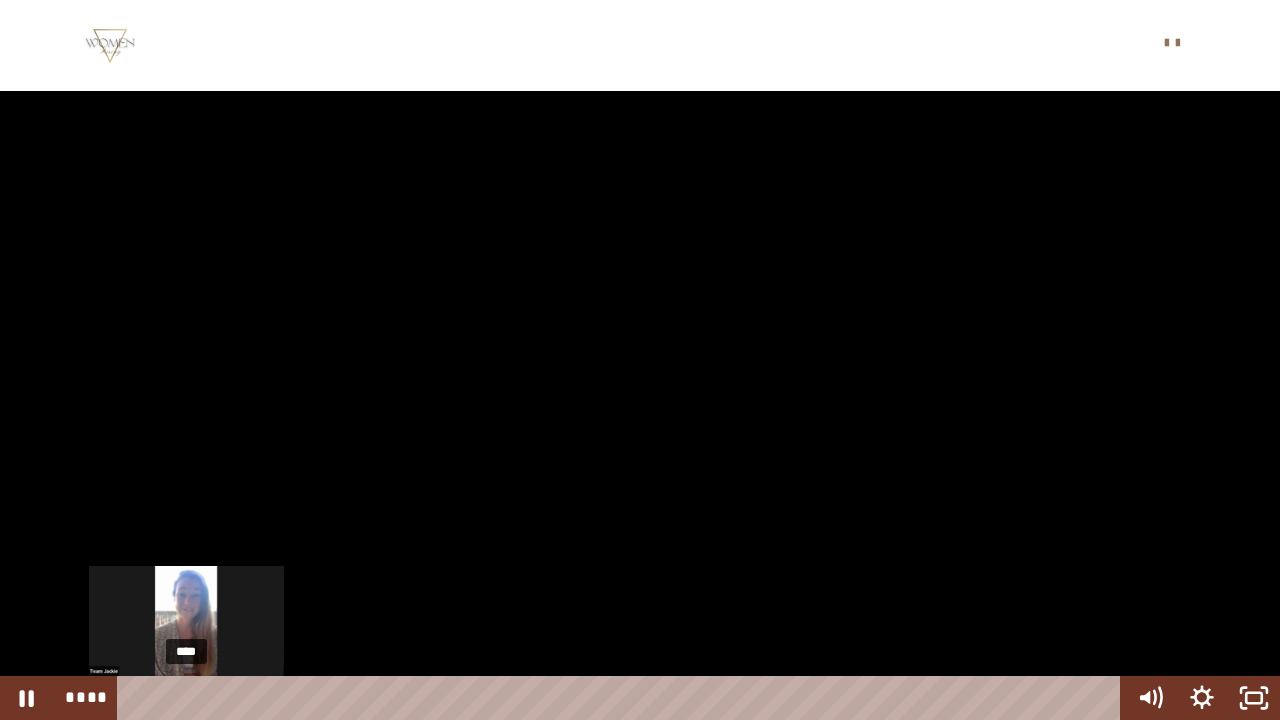 click on "****" at bounding box center (622, 698) 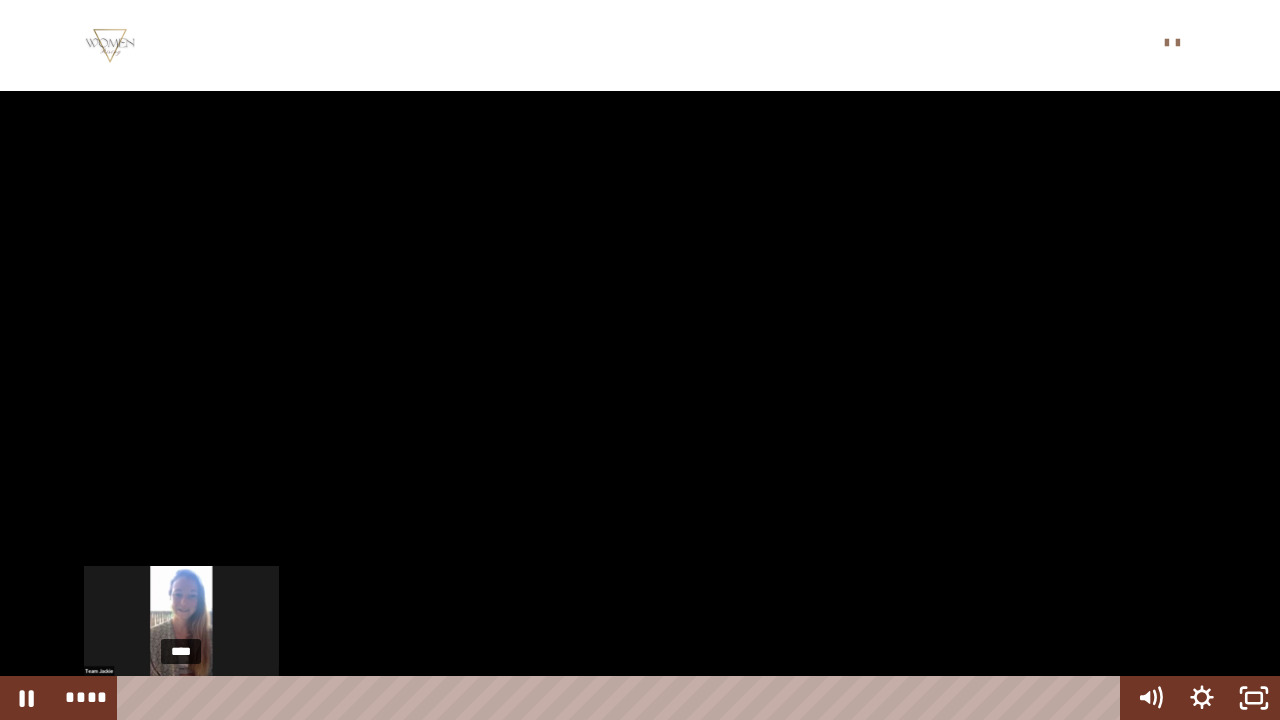 click at bounding box center (182, 698) 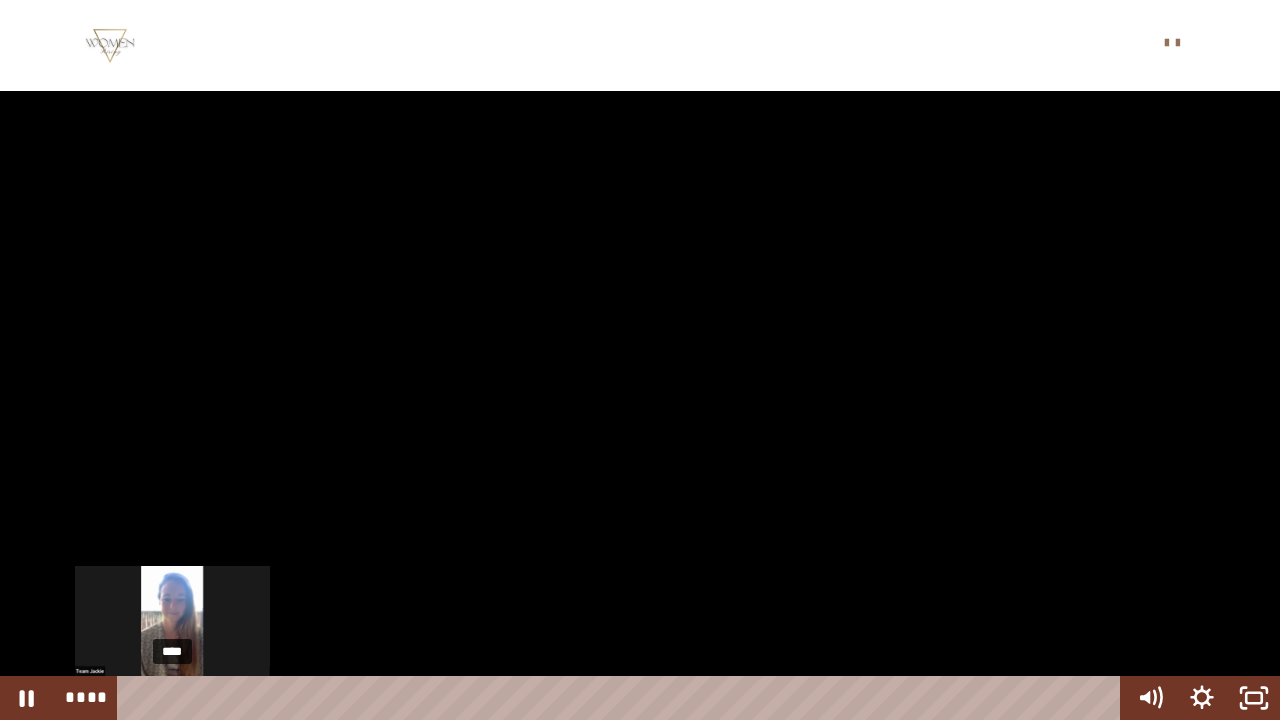 click on "****" at bounding box center (622, 698) 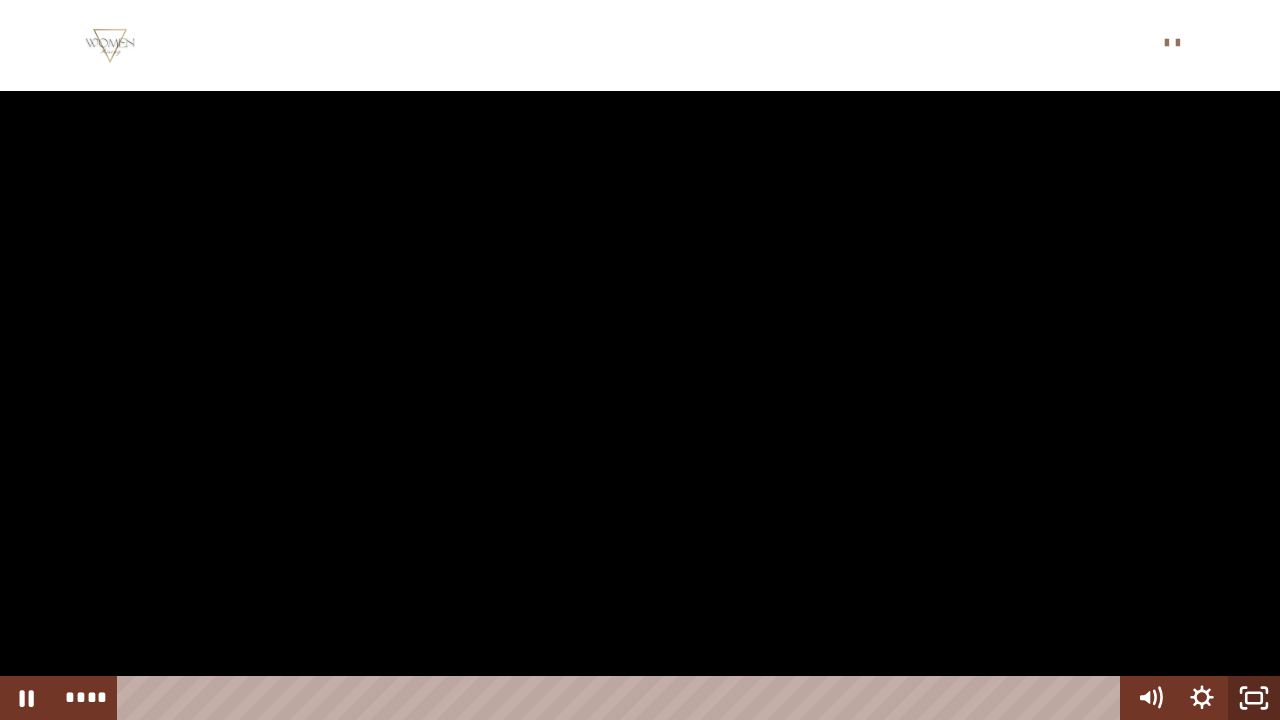 click 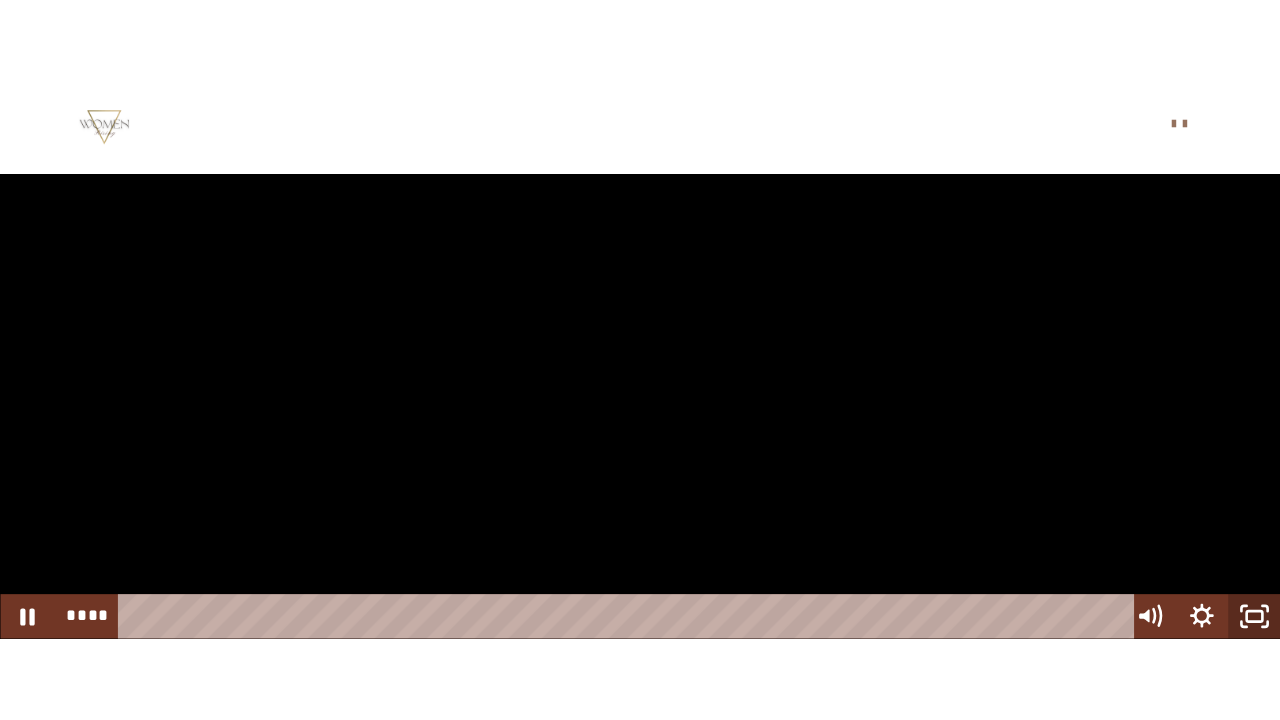 scroll, scrollTop: 400, scrollLeft: 0, axis: vertical 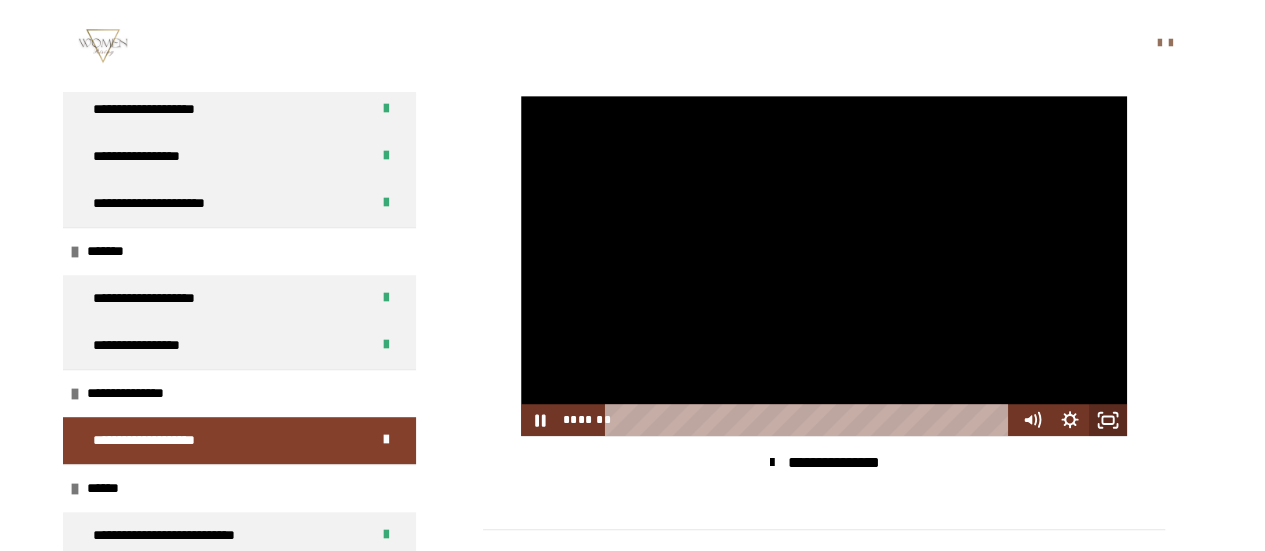 click 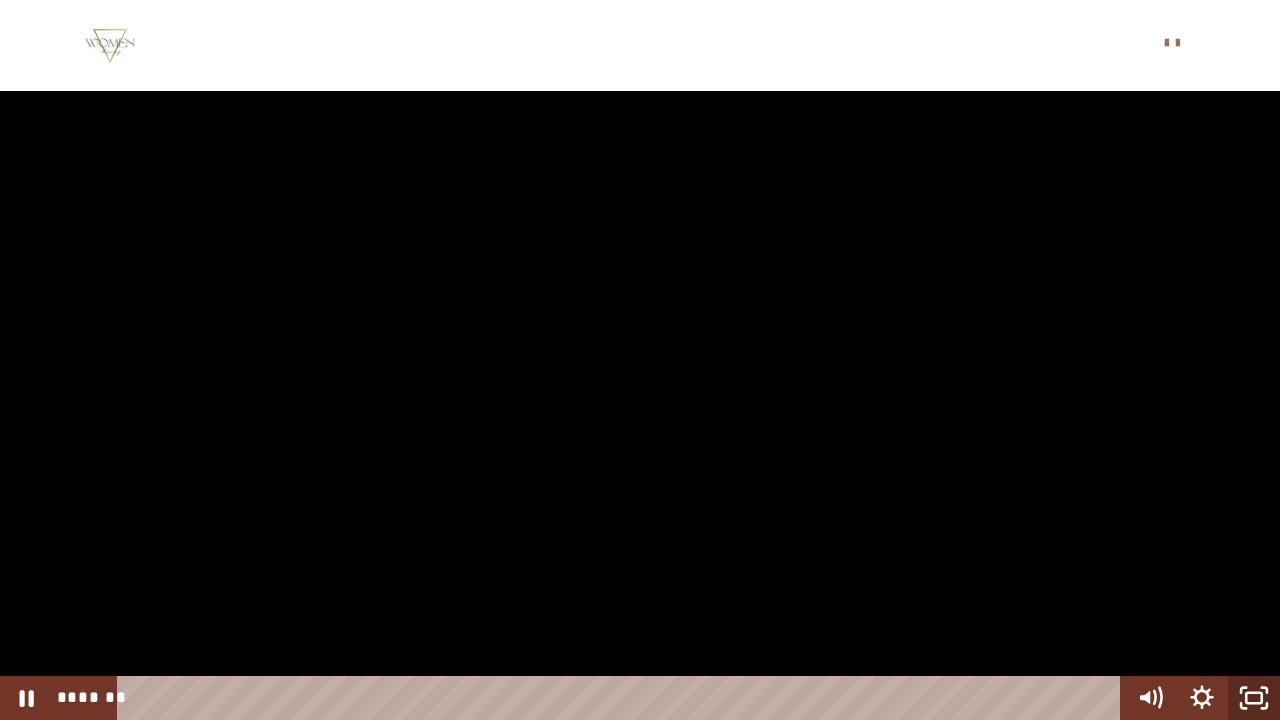 click 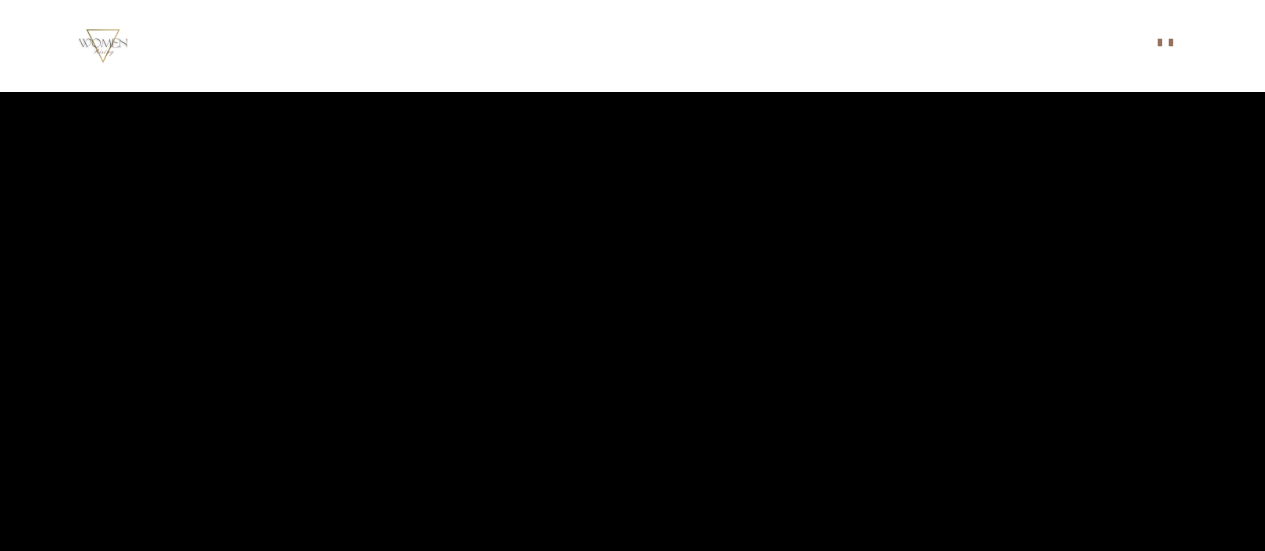 scroll, scrollTop: 400, scrollLeft: 0, axis: vertical 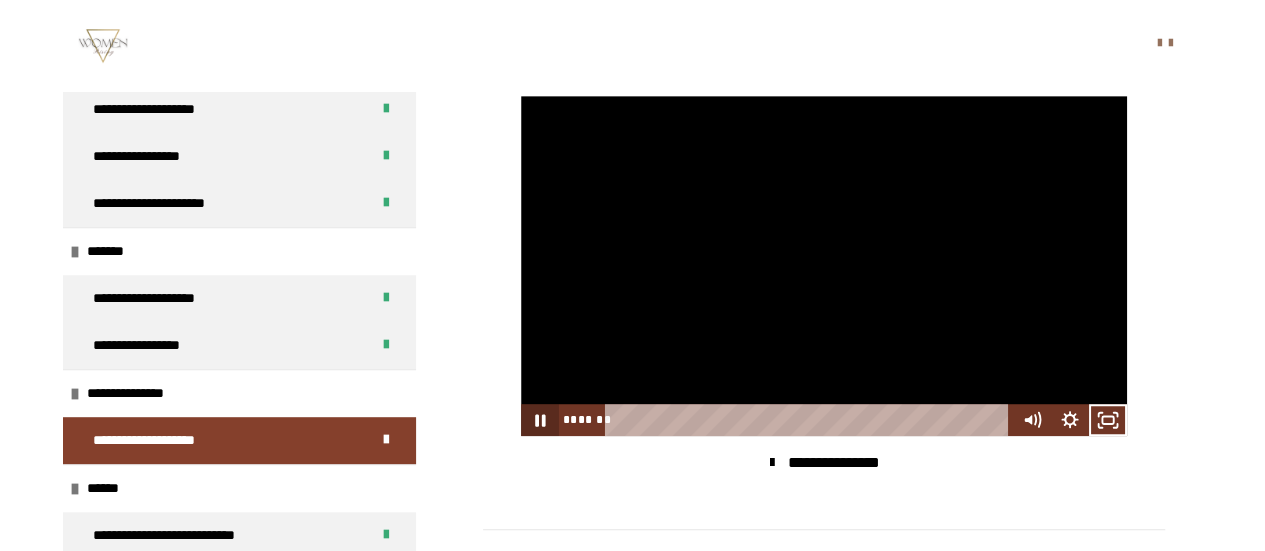click 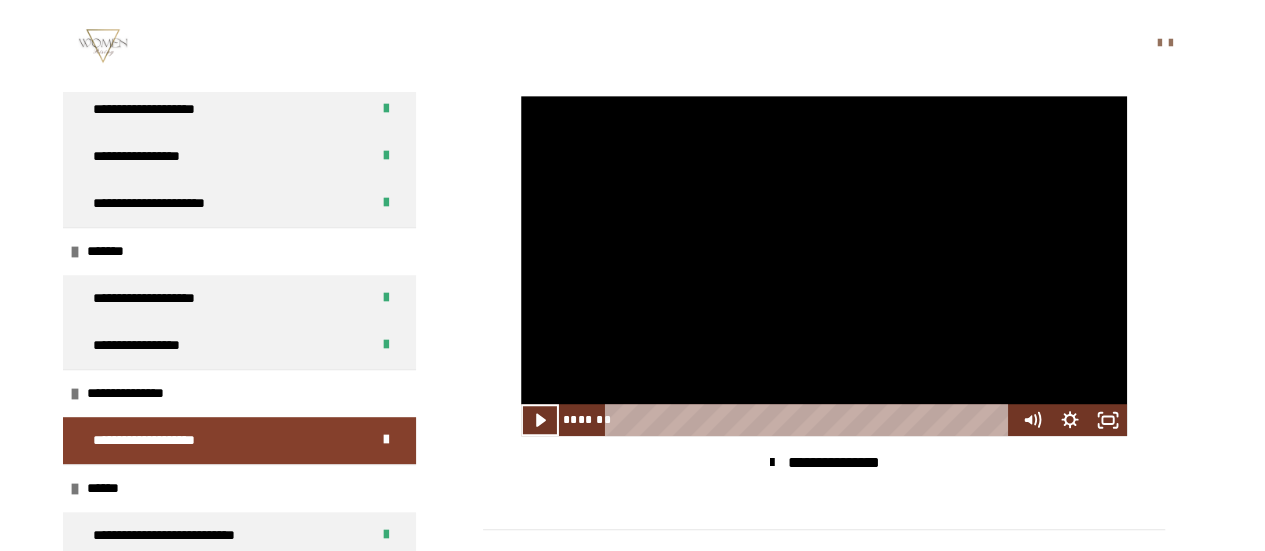 type 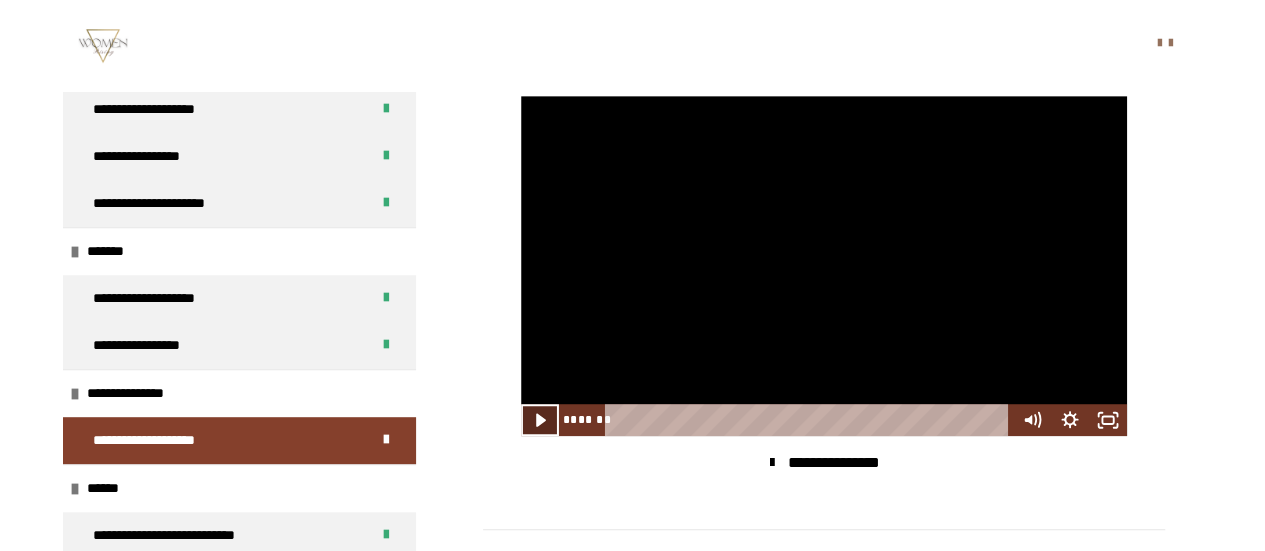 click 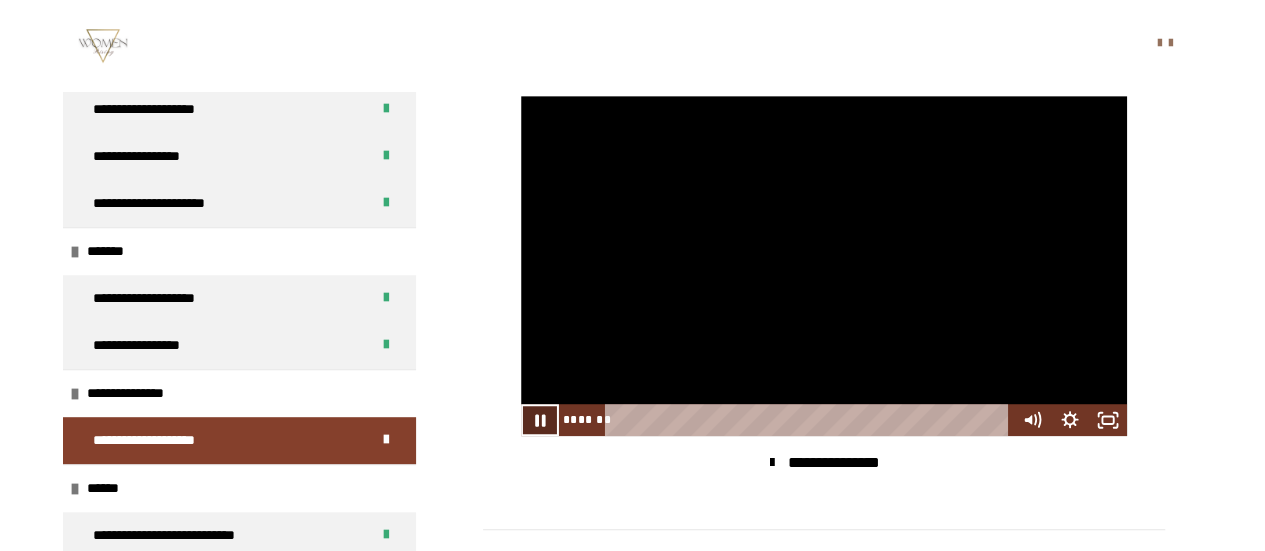 click 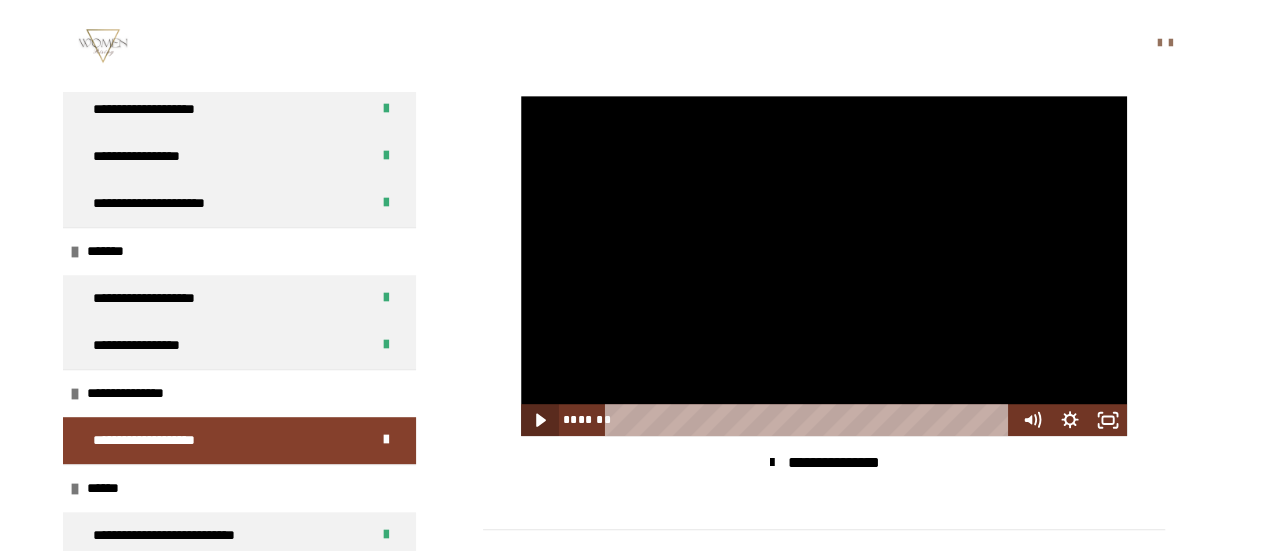 click 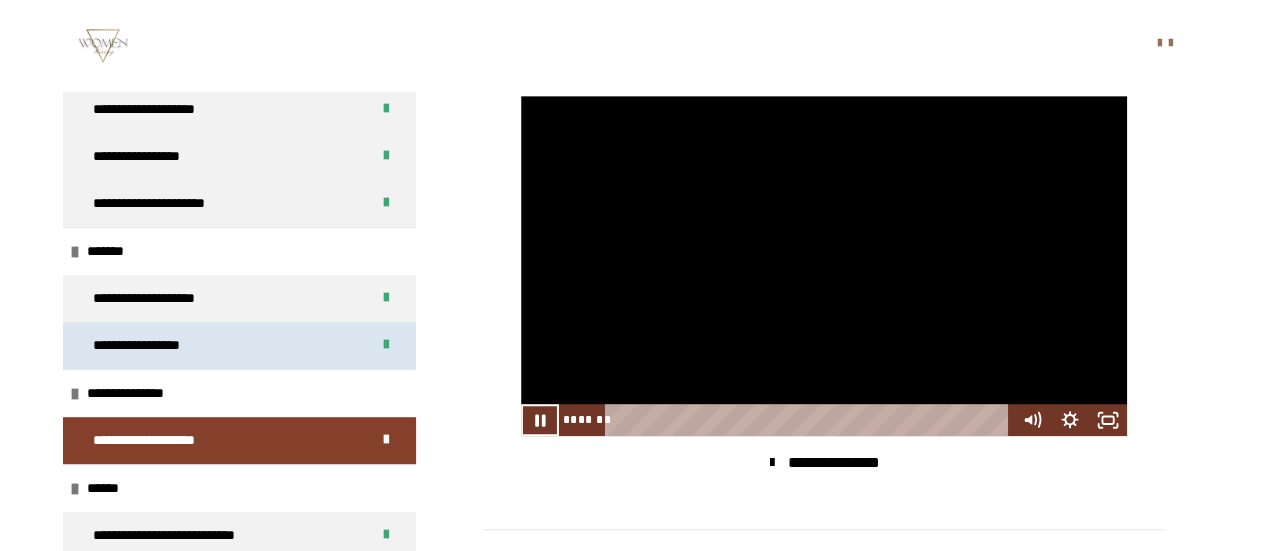 scroll, scrollTop: 690, scrollLeft: 0, axis: vertical 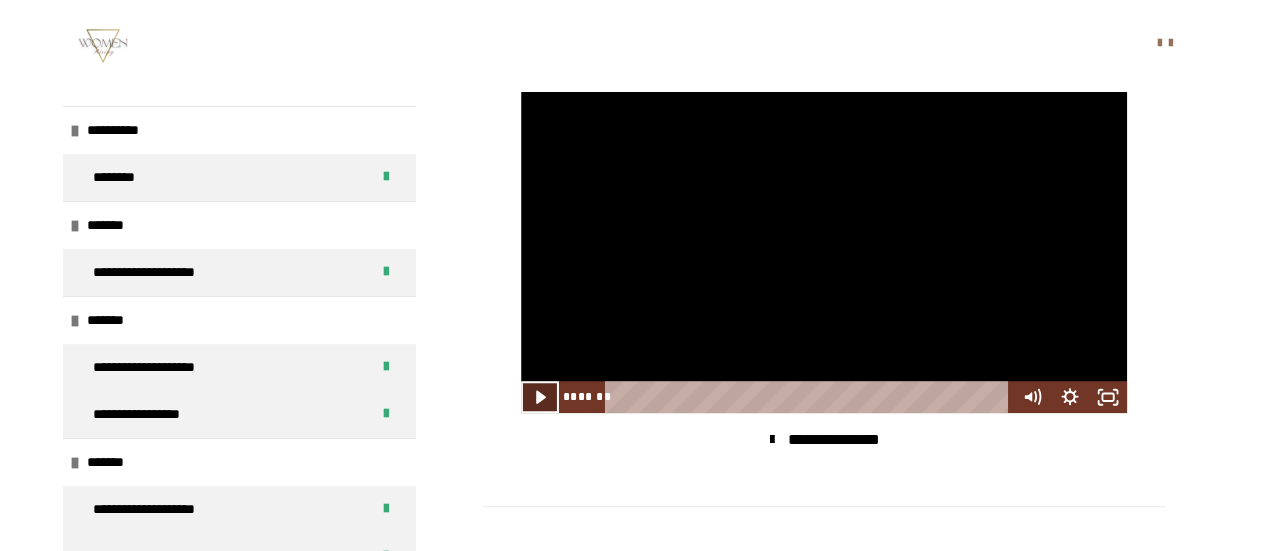 click 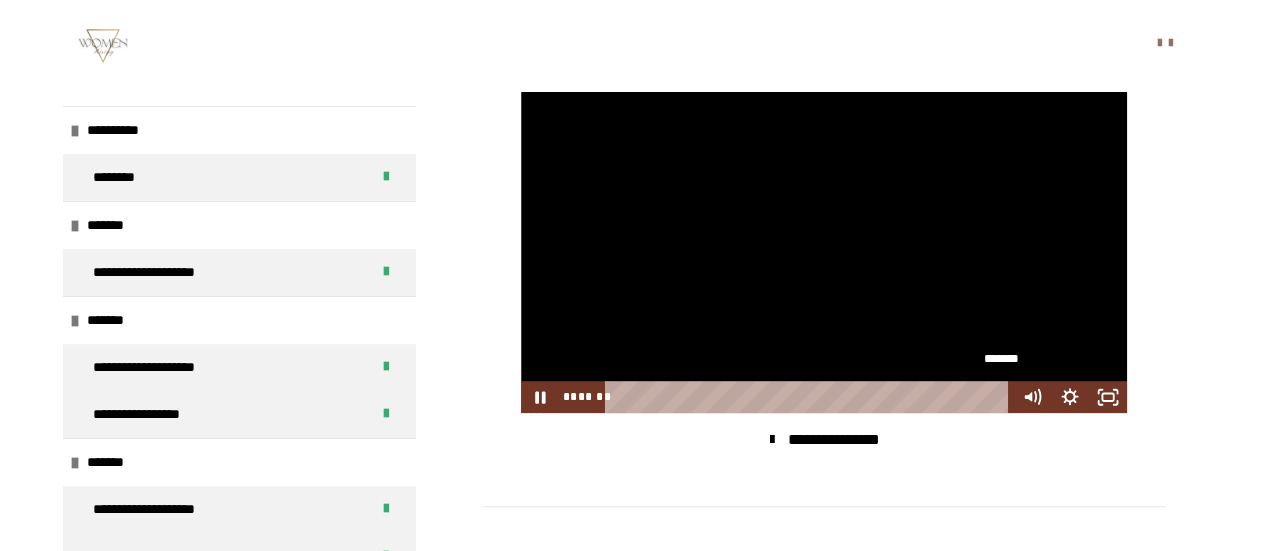 click on "*******" at bounding box center (810, 397) 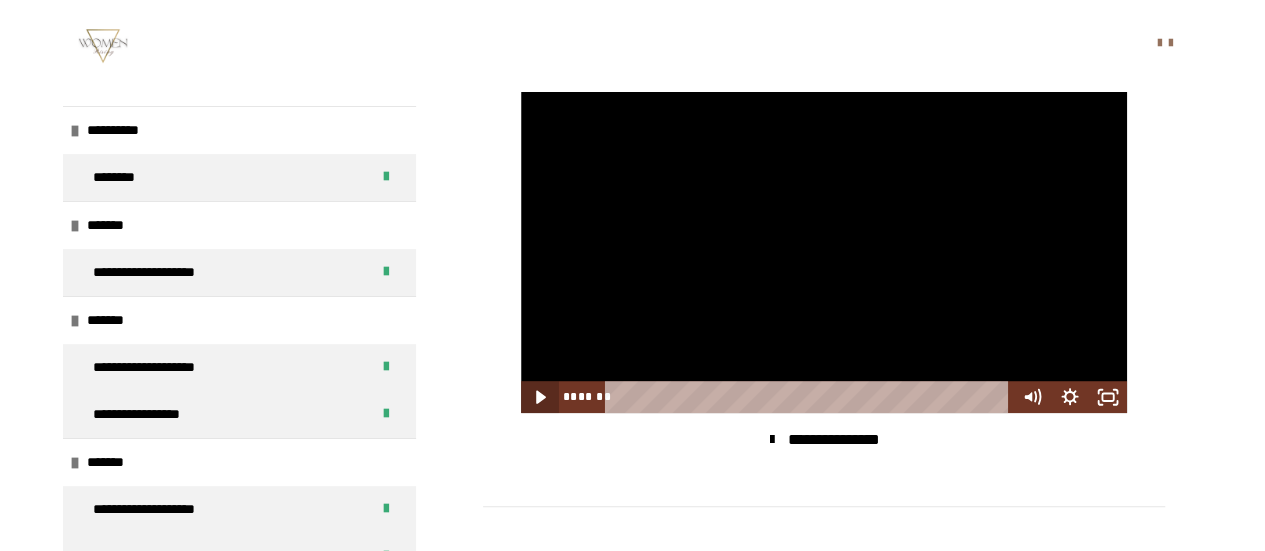click 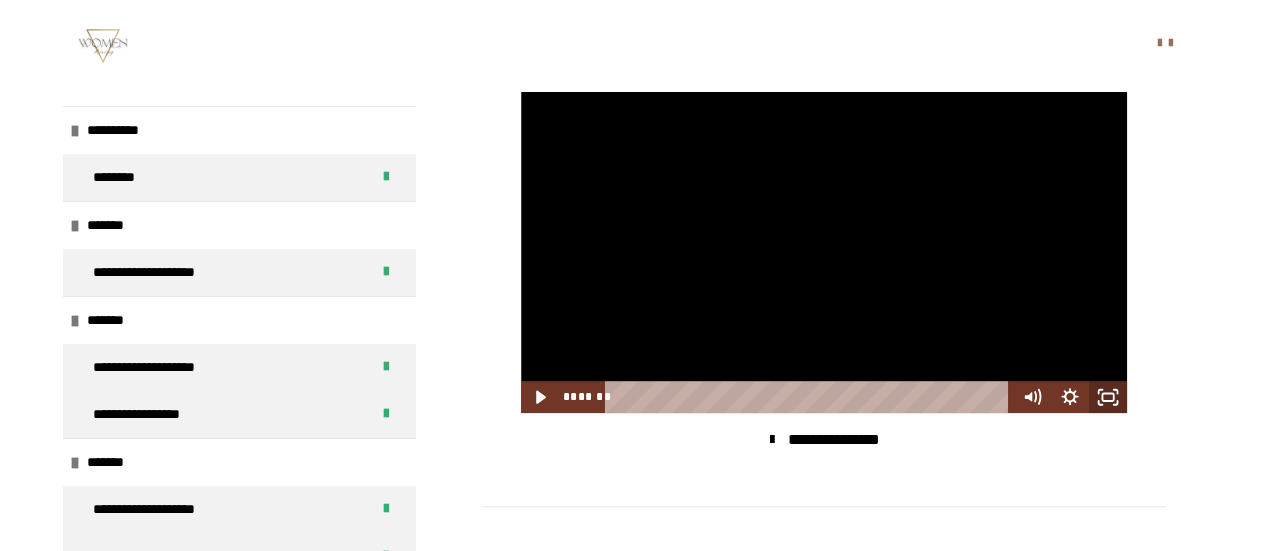 click 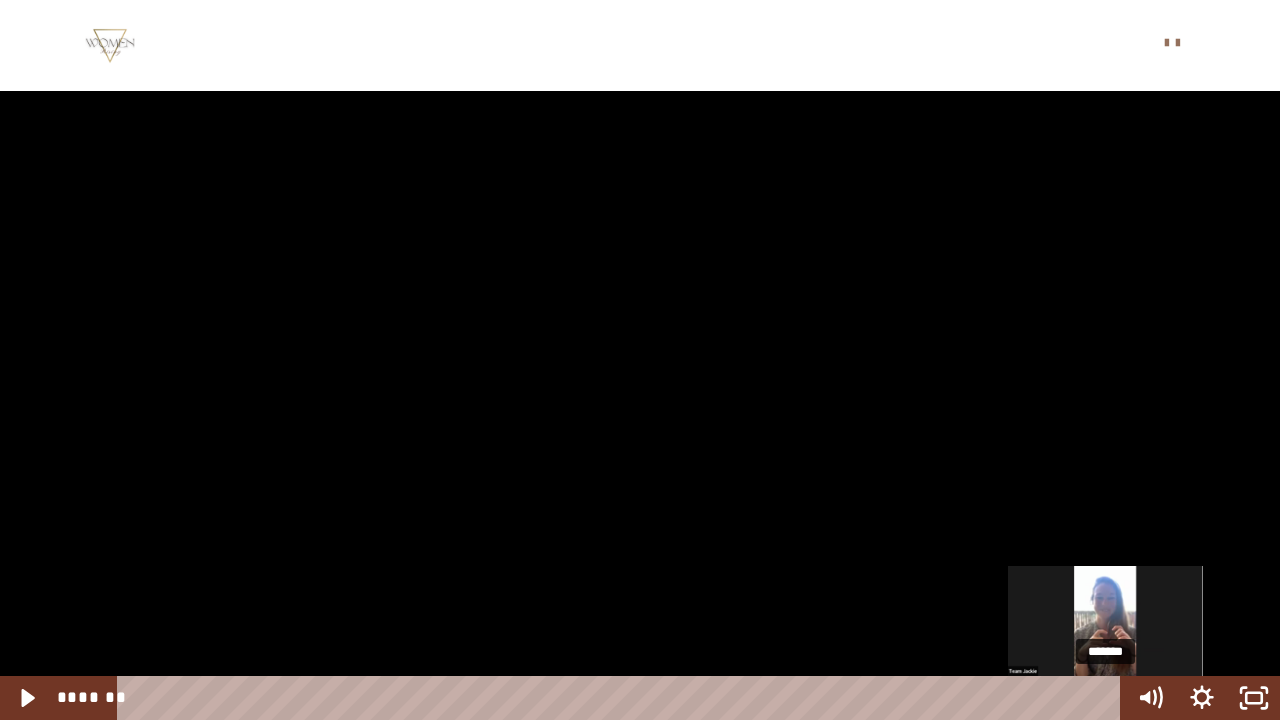 click at bounding box center [1111, 698] 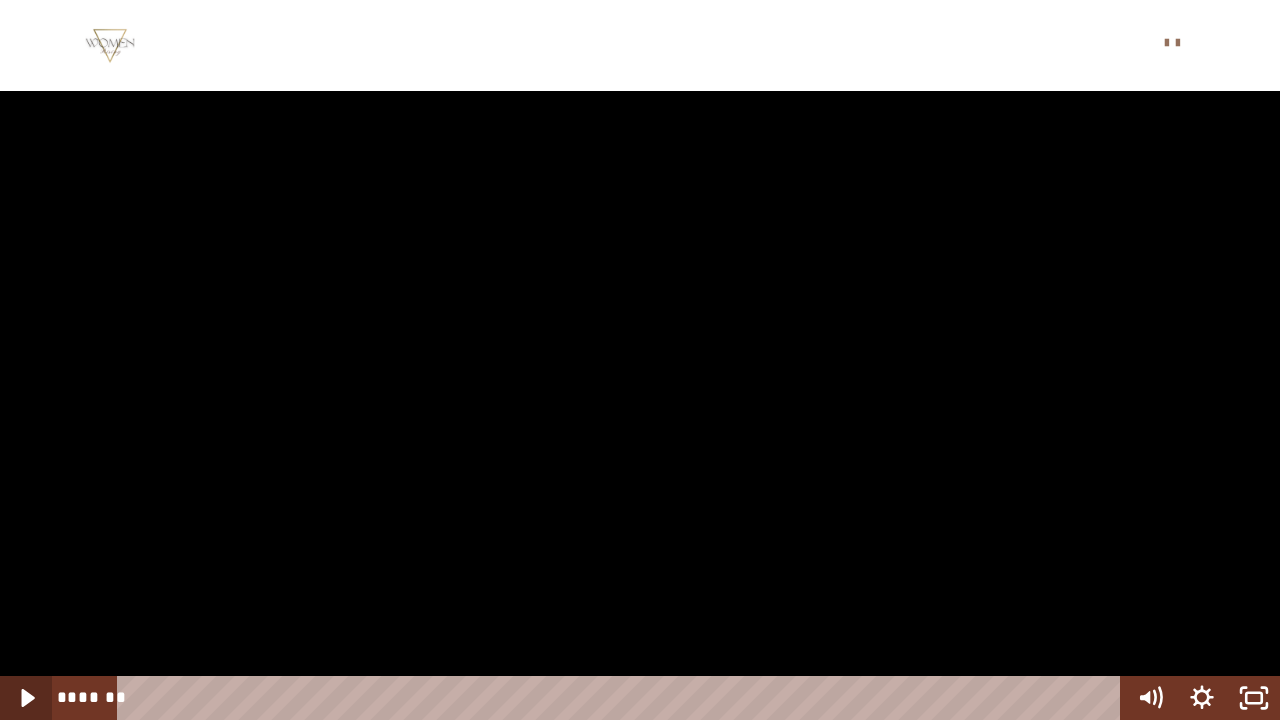 click 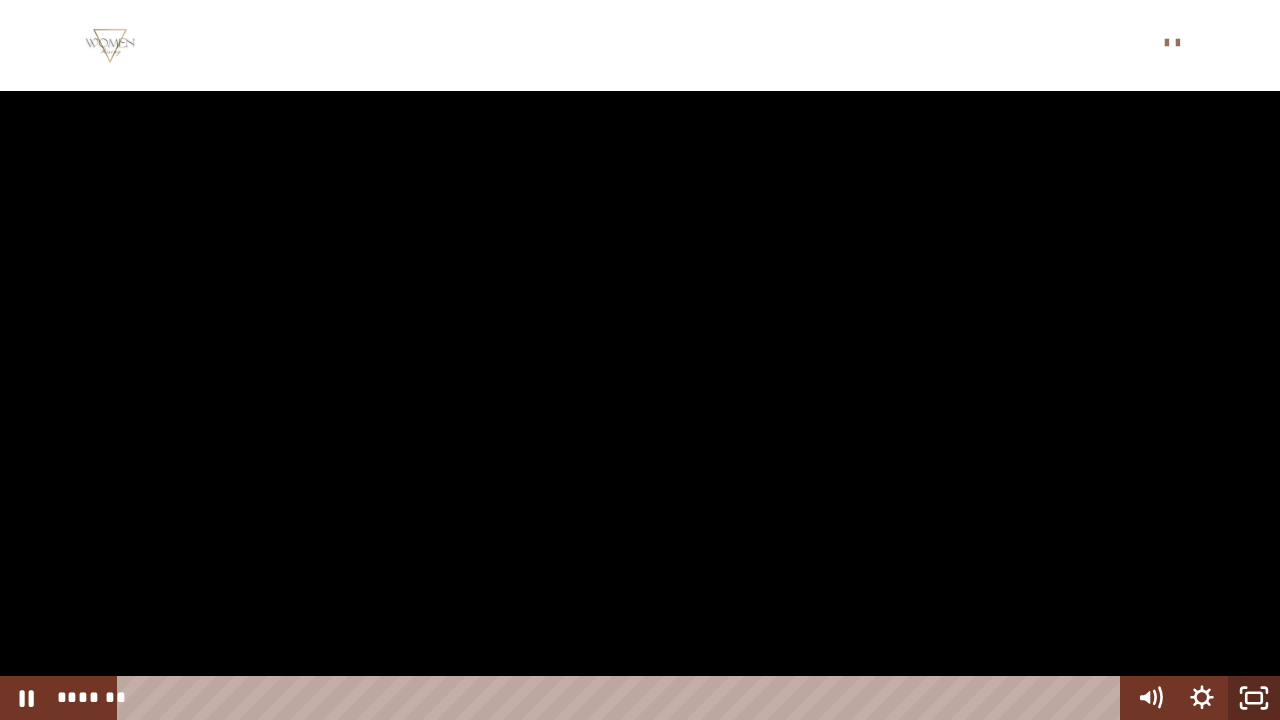 click 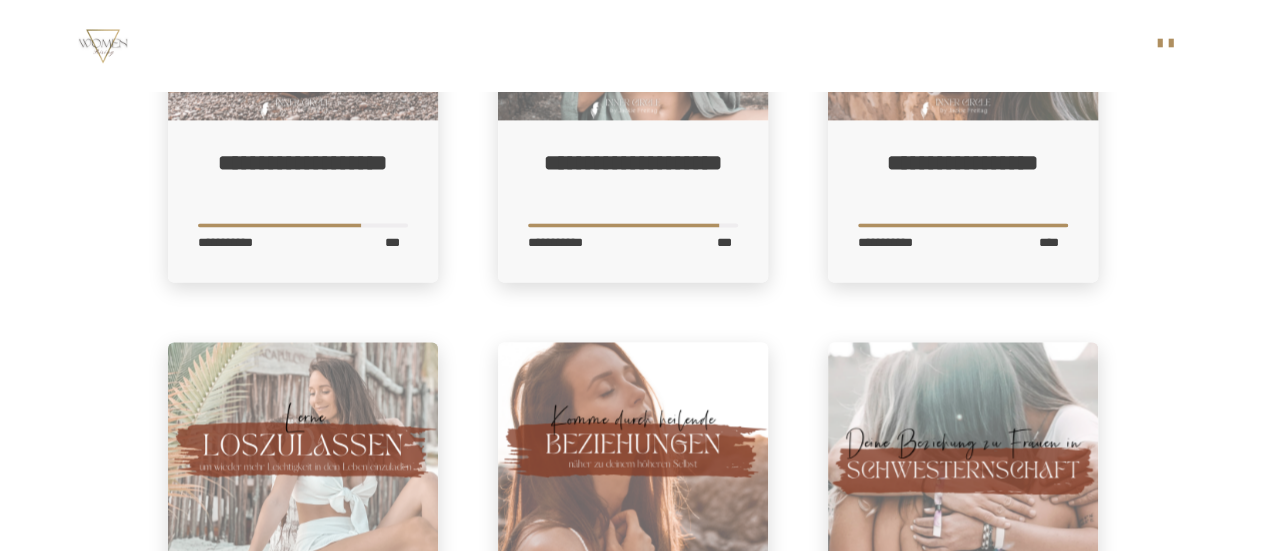 scroll, scrollTop: 1535, scrollLeft: 0, axis: vertical 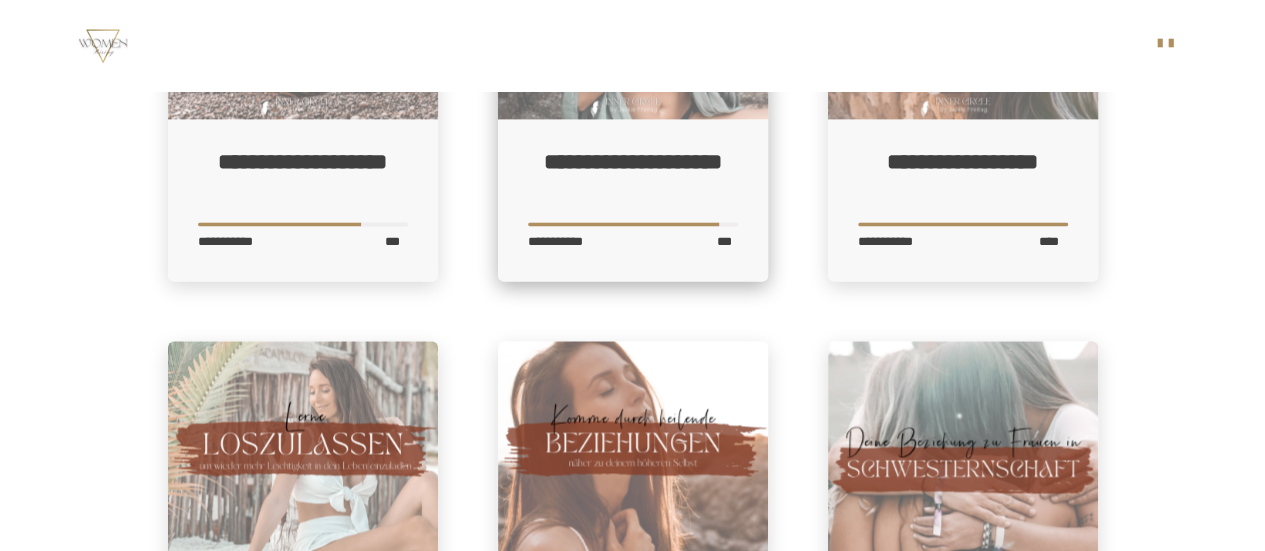 click on "**********" at bounding box center [633, 175] 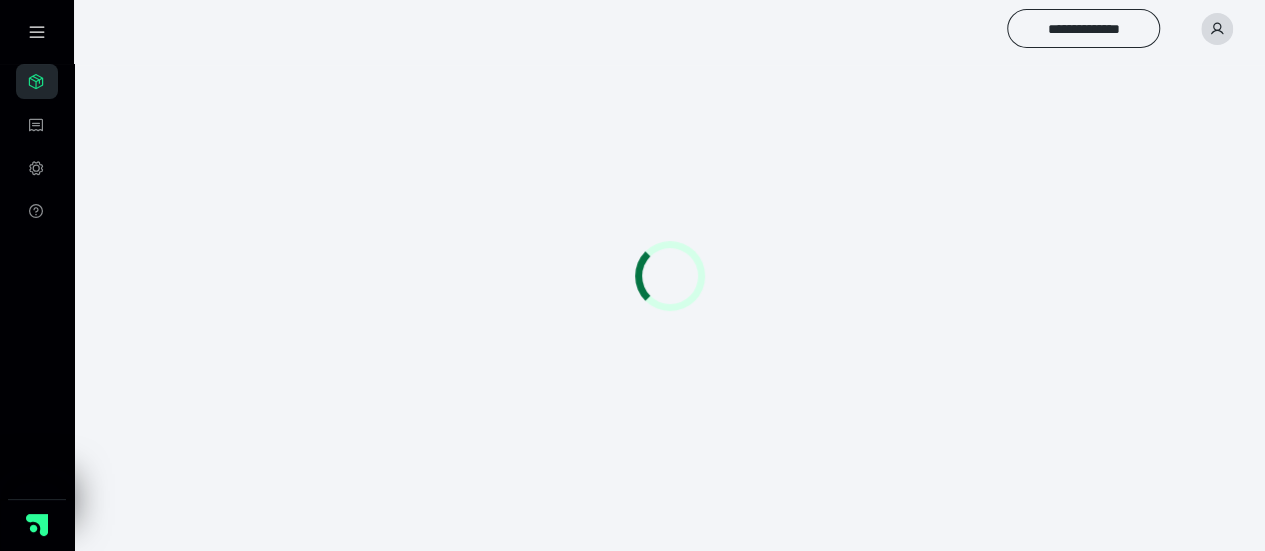 scroll, scrollTop: 56, scrollLeft: 0, axis: vertical 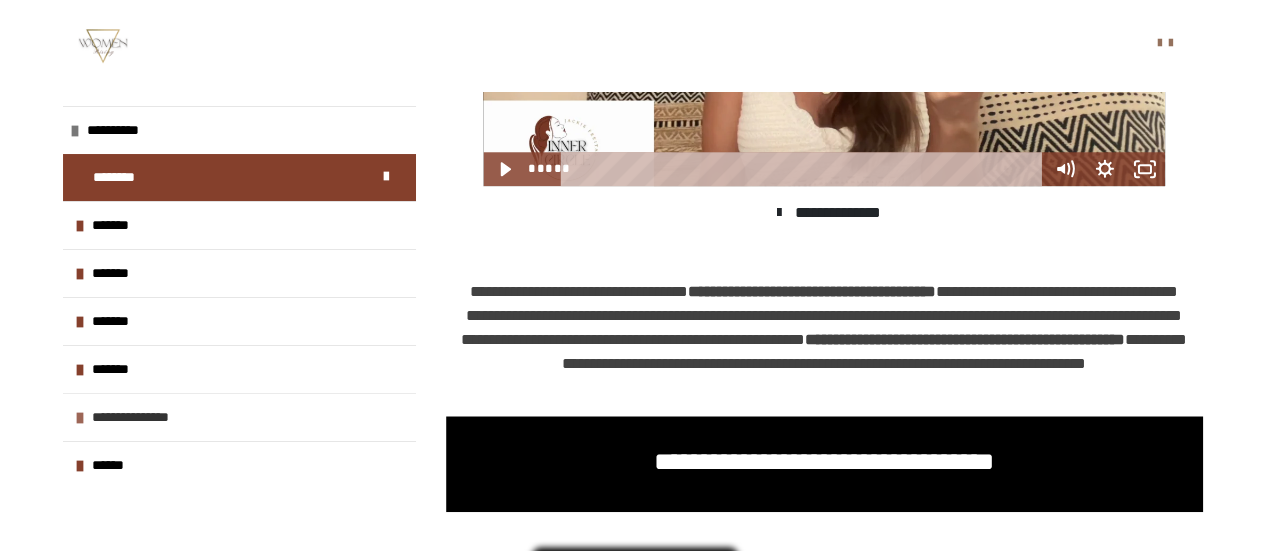 click on "**********" at bounding box center [160, 417] 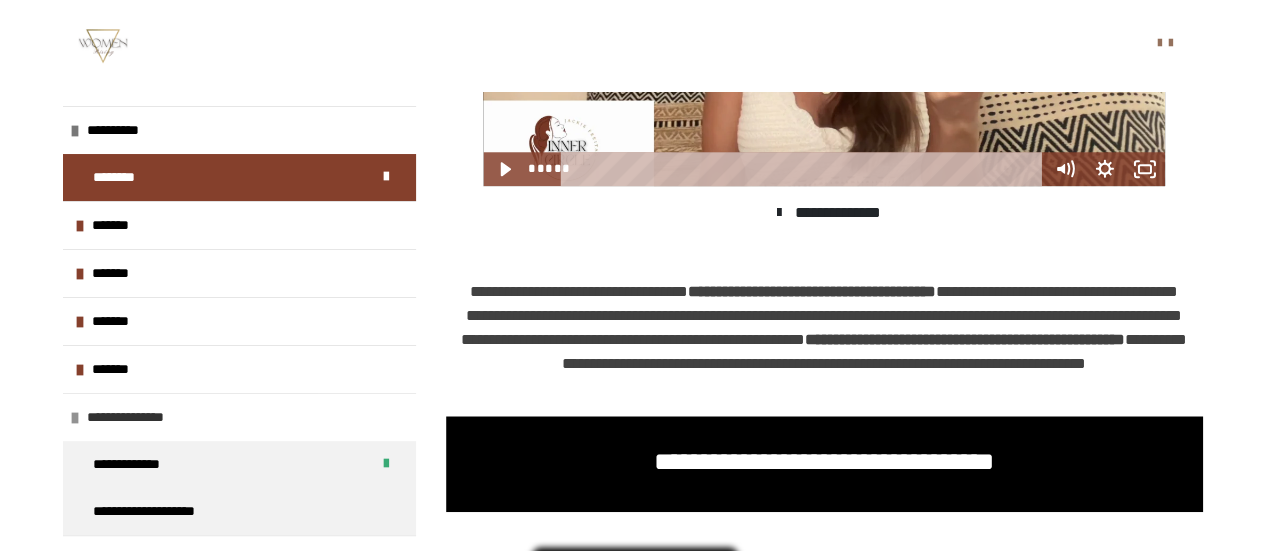 scroll, scrollTop: 24, scrollLeft: 0, axis: vertical 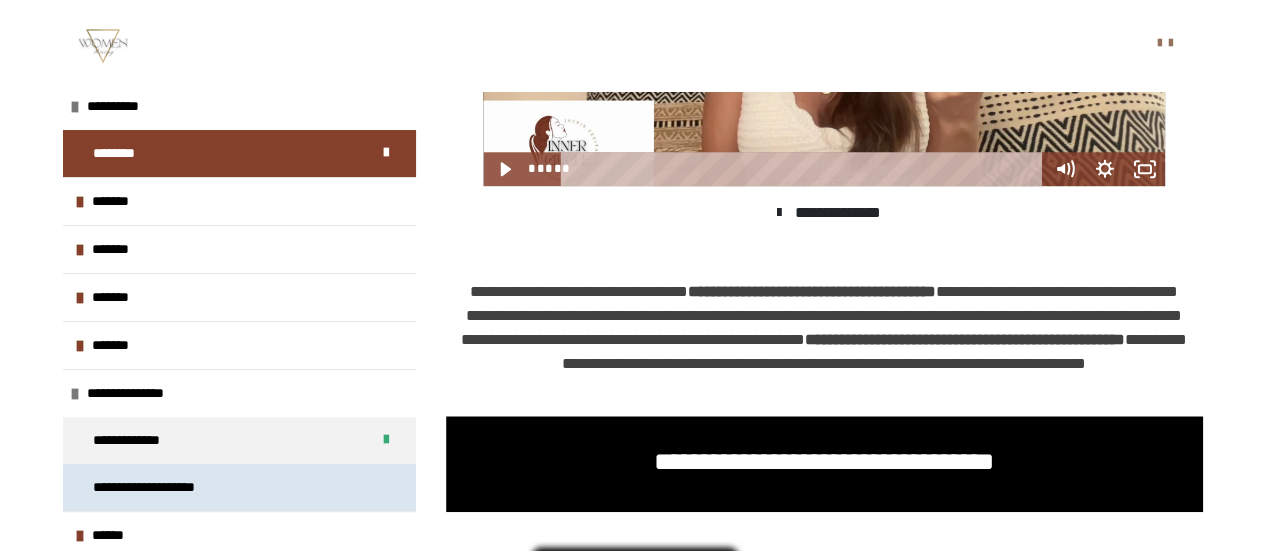 click on "**********" at bounding box center [175, 487] 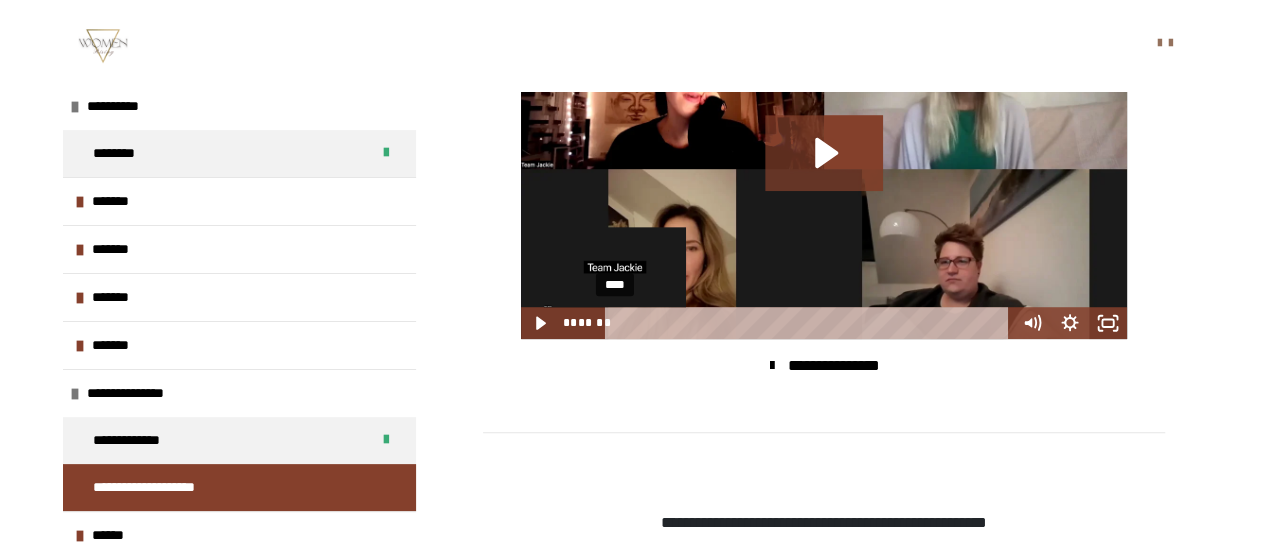 scroll, scrollTop: 550, scrollLeft: 0, axis: vertical 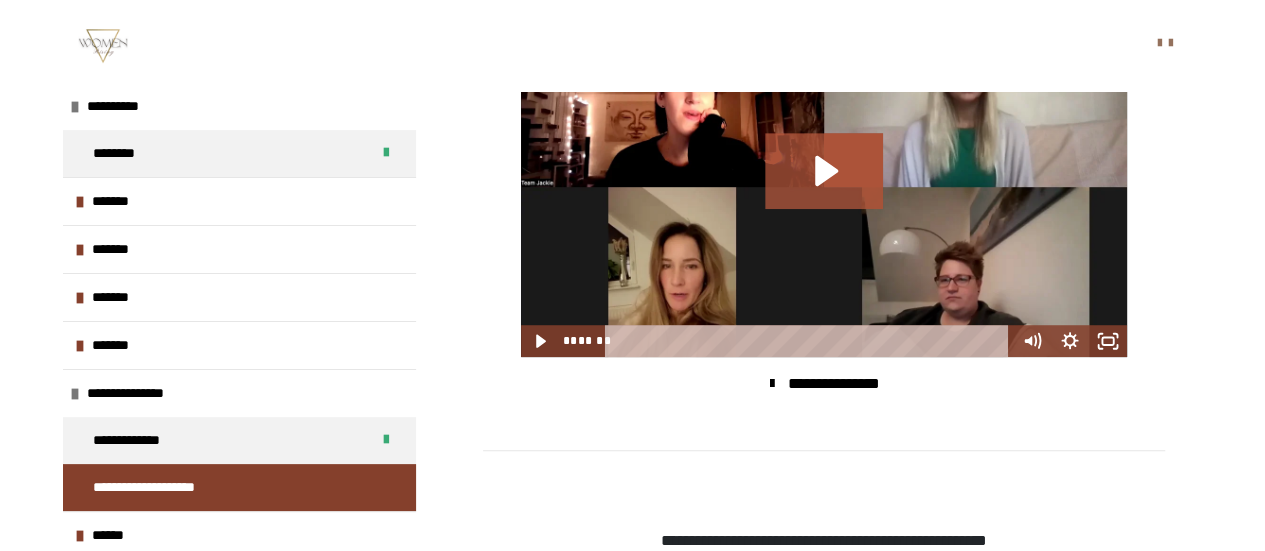 click 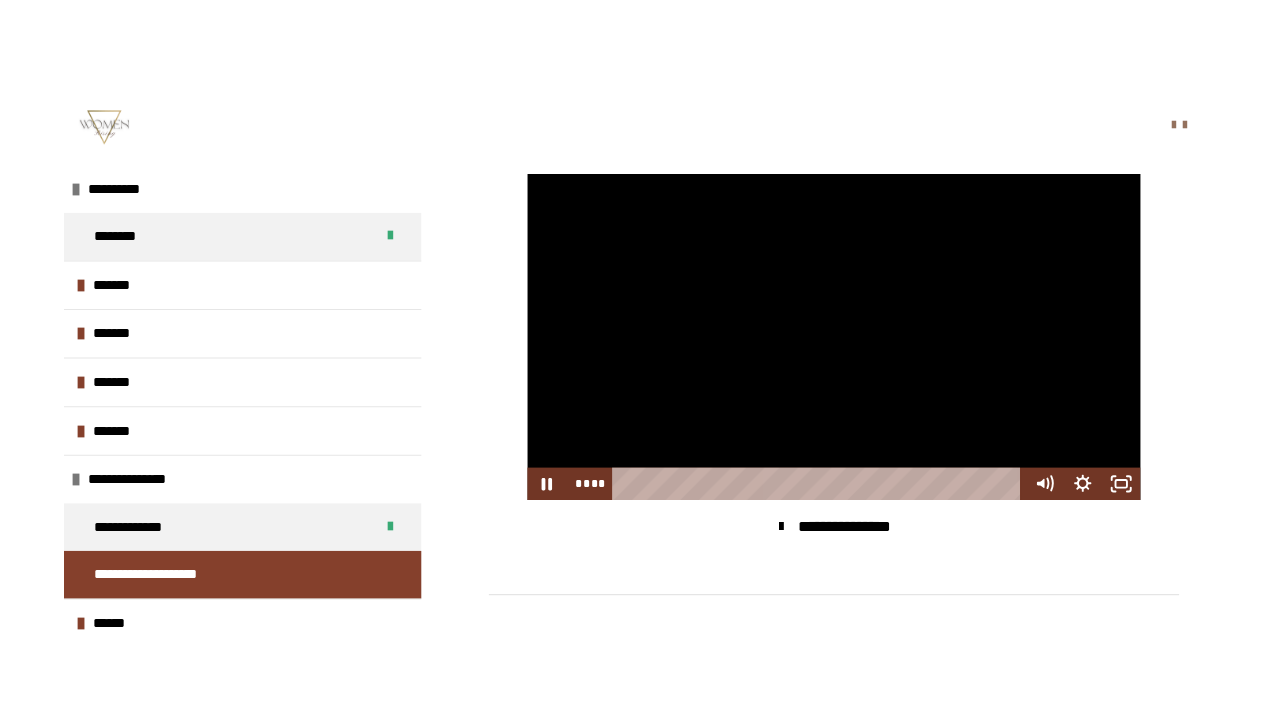 scroll, scrollTop: 492, scrollLeft: 0, axis: vertical 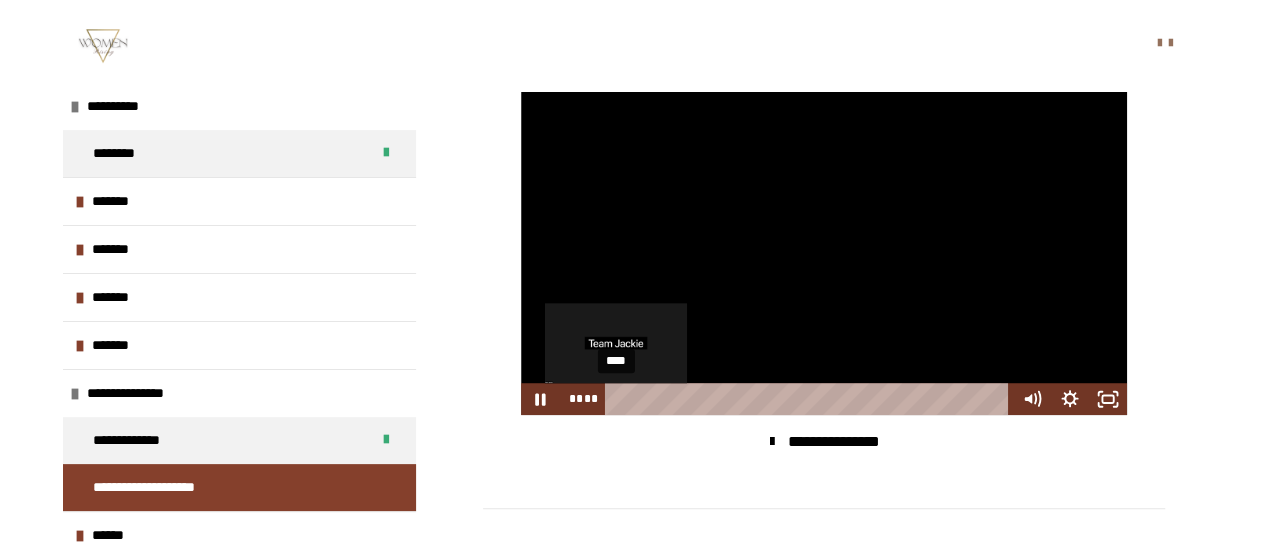 click at bounding box center (615, 399) 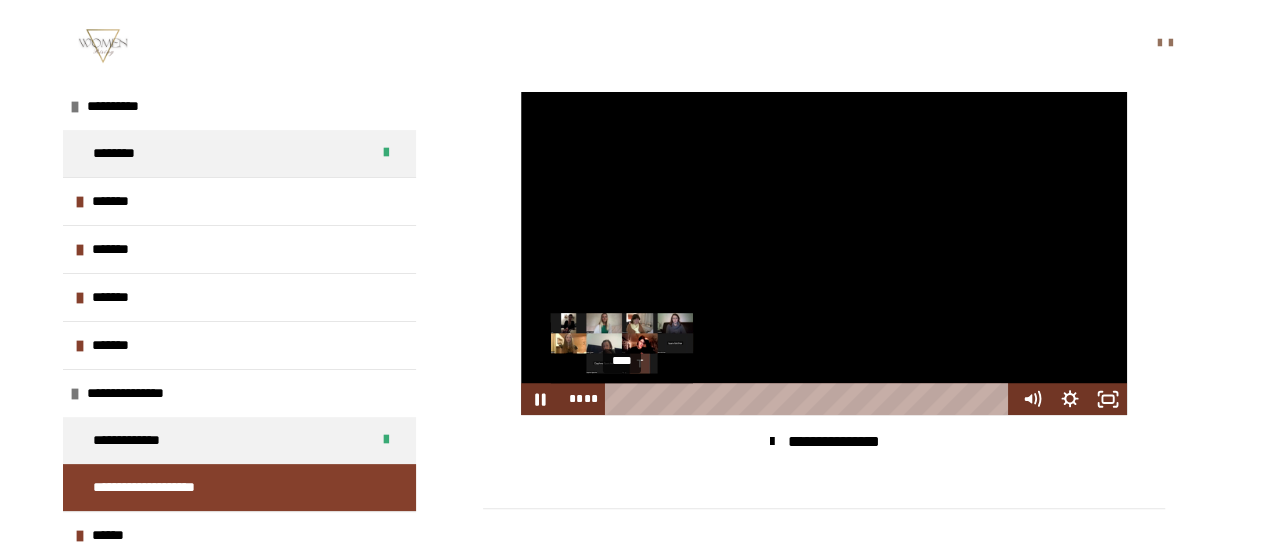 click on "****" at bounding box center [810, 399] 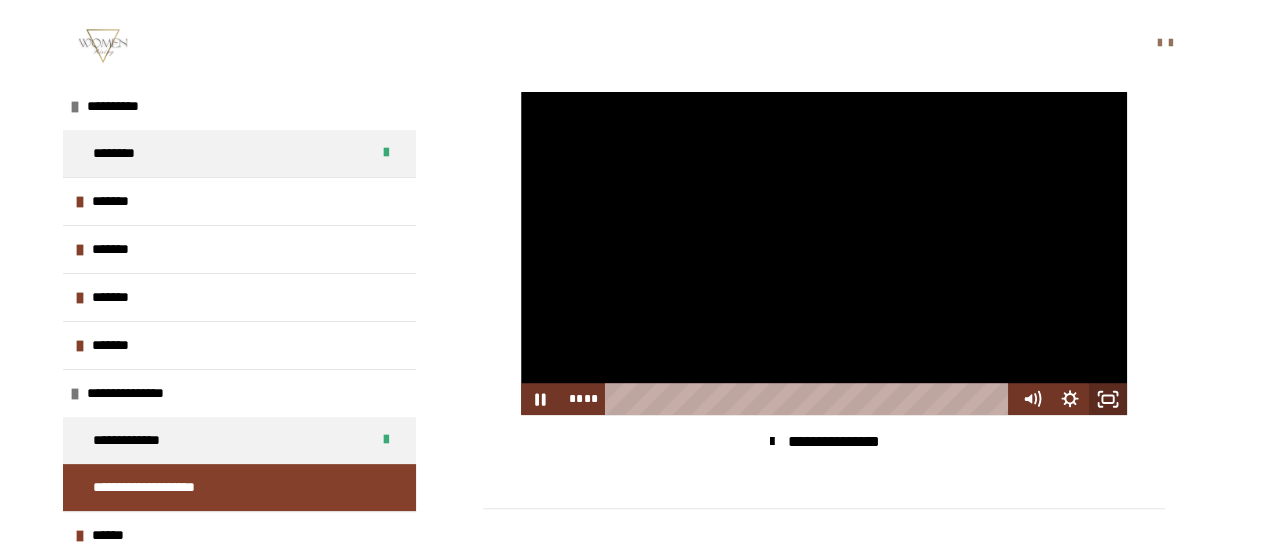 click 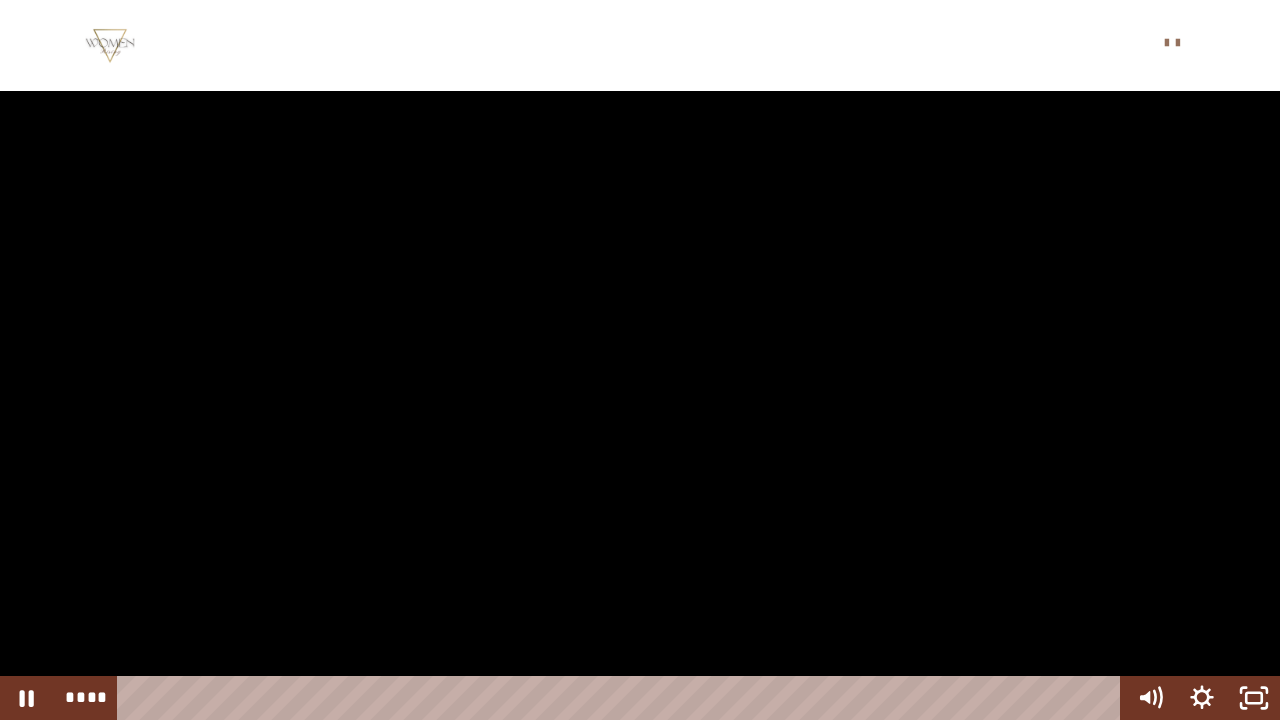 type 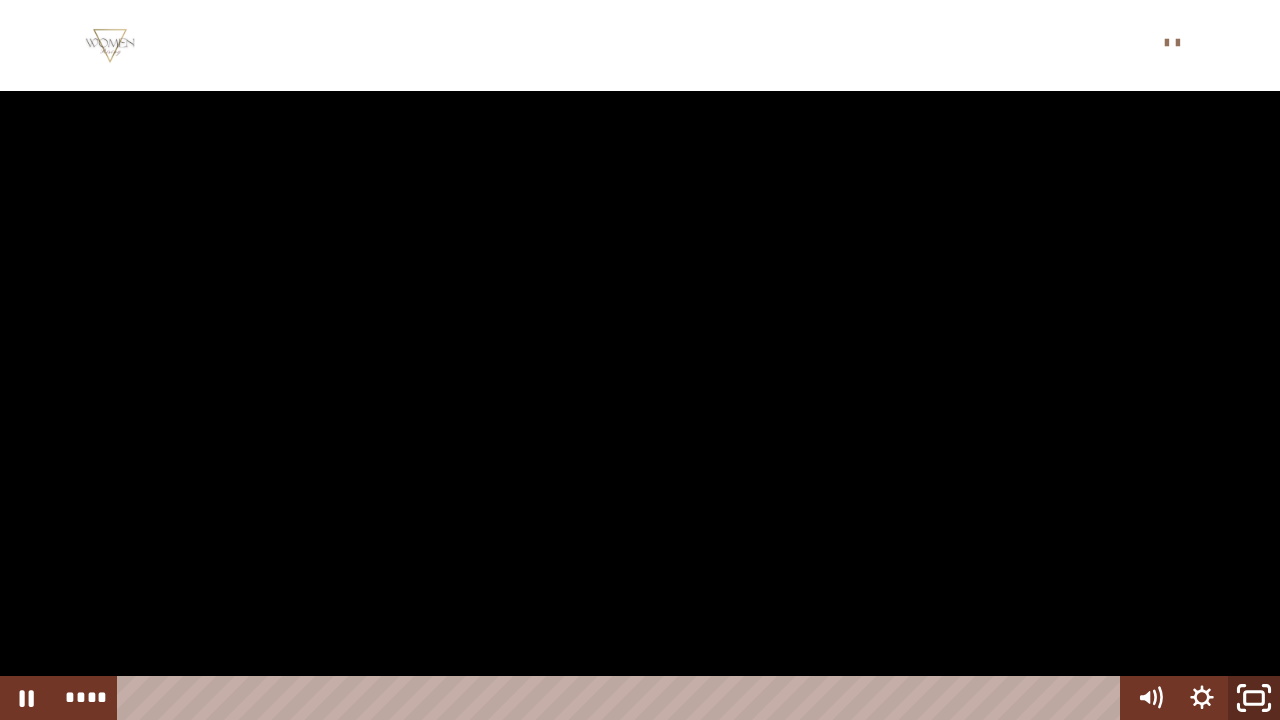 click 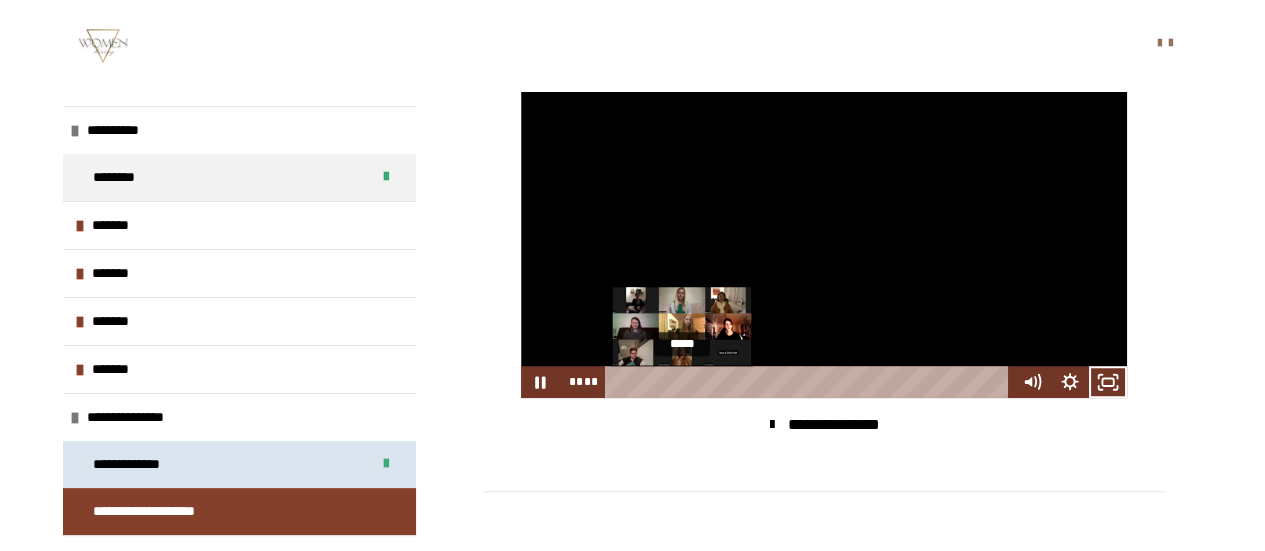 scroll, scrollTop: 507, scrollLeft: 0, axis: vertical 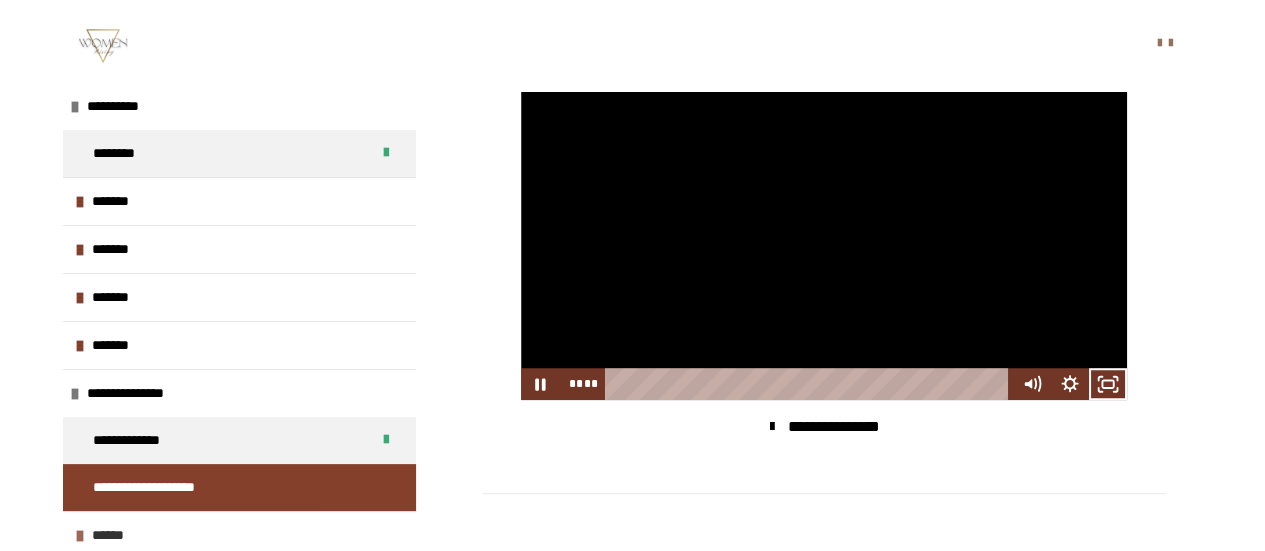 click on "******" at bounding box center (239, 535) 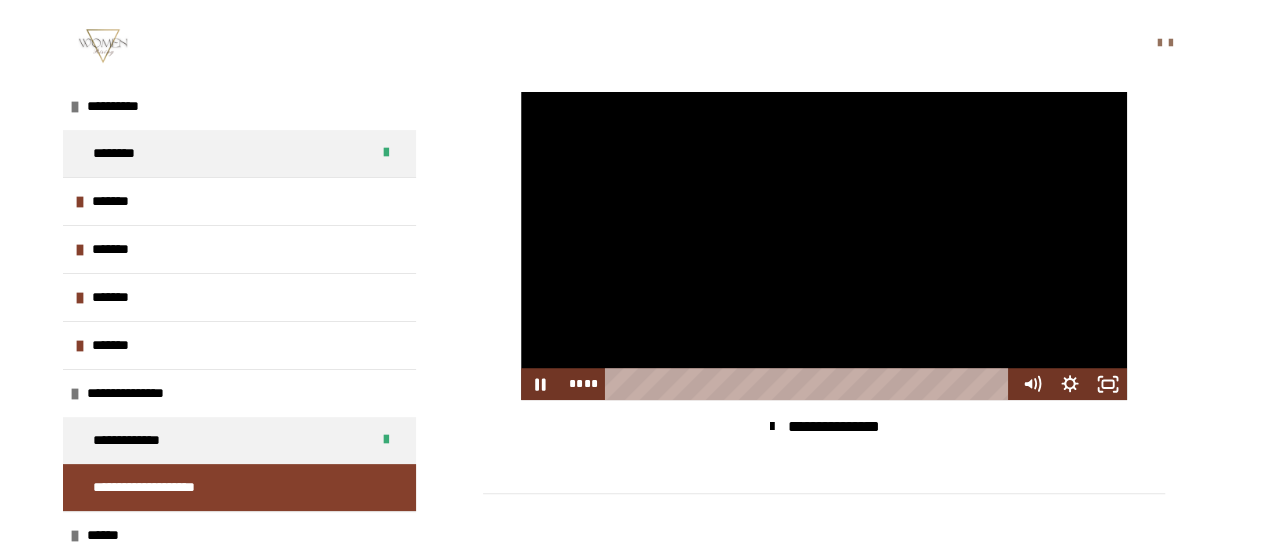 scroll, scrollTop: 690, scrollLeft: 0, axis: vertical 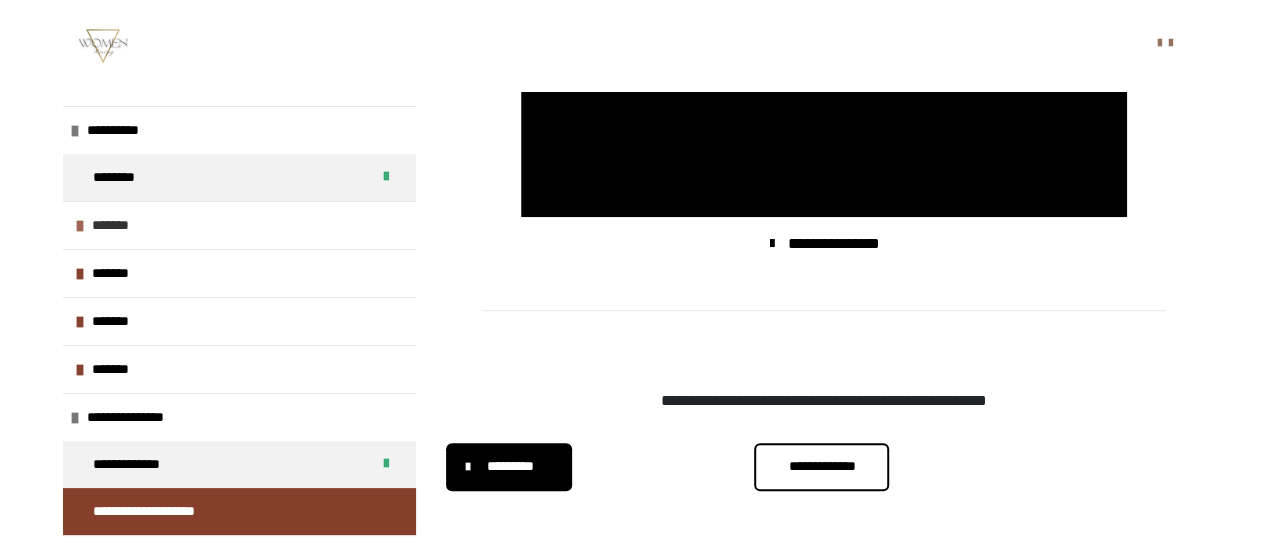 click at bounding box center (80, 226) 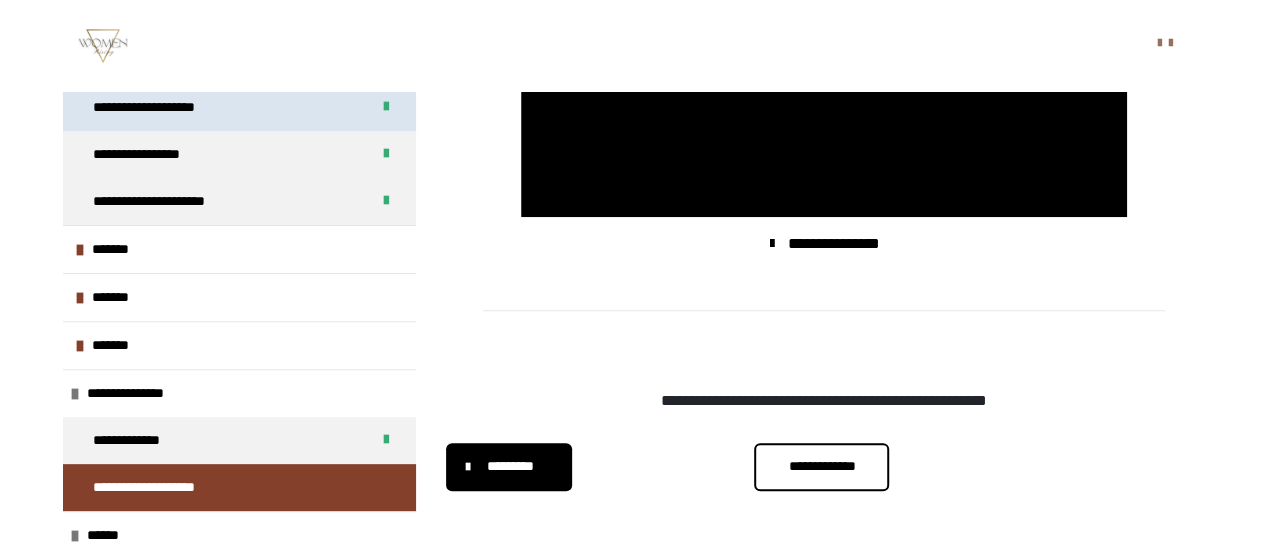 scroll, scrollTop: 164, scrollLeft: 0, axis: vertical 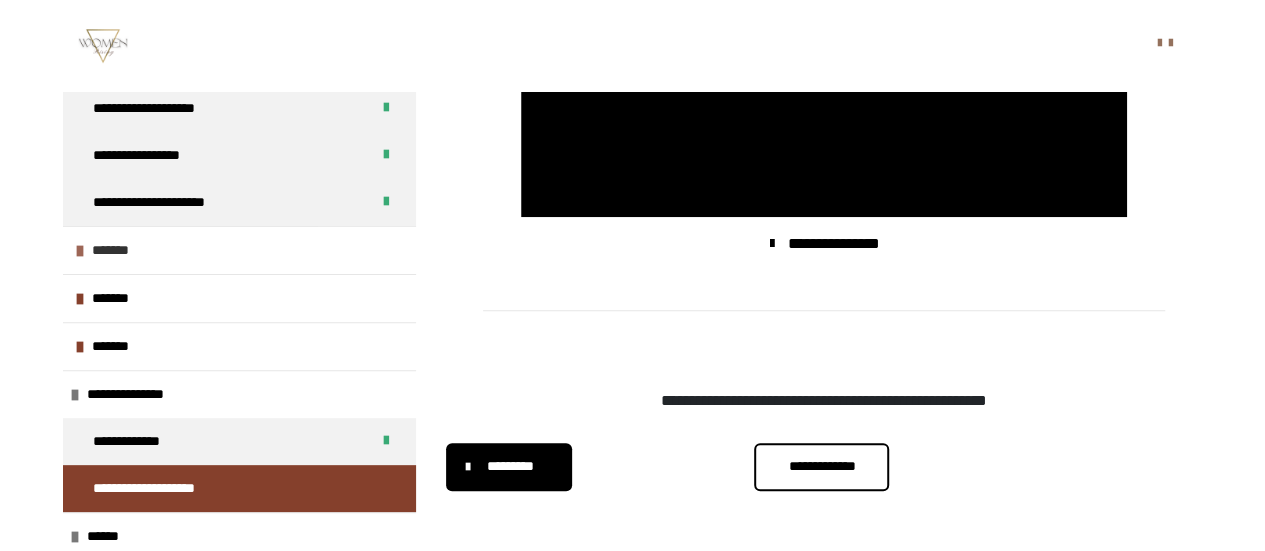click at bounding box center [80, 251] 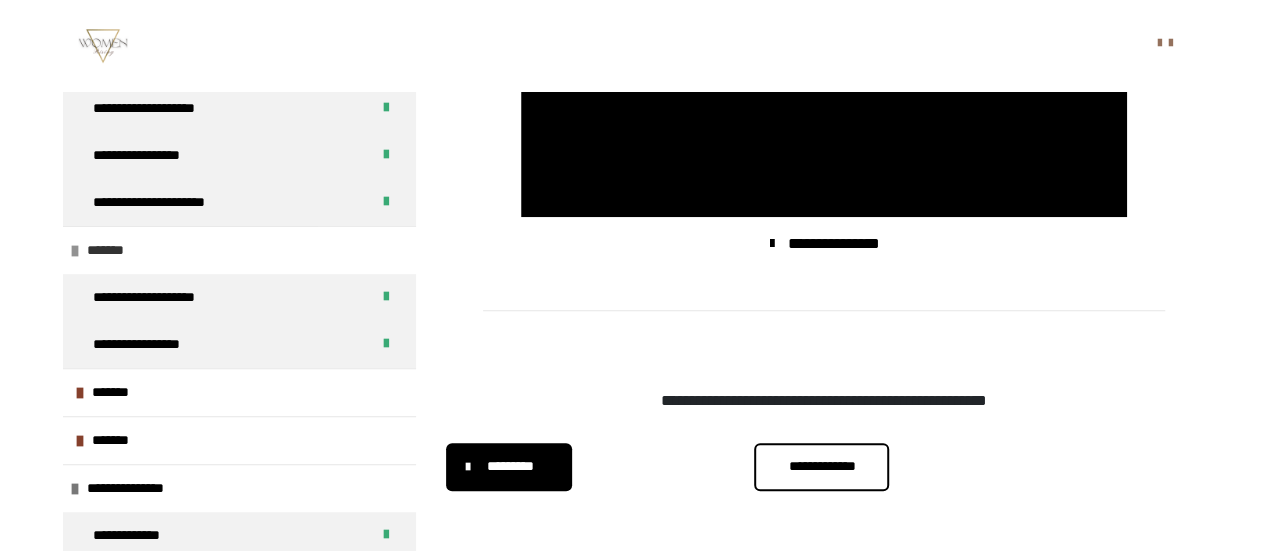 click at bounding box center (75, 251) 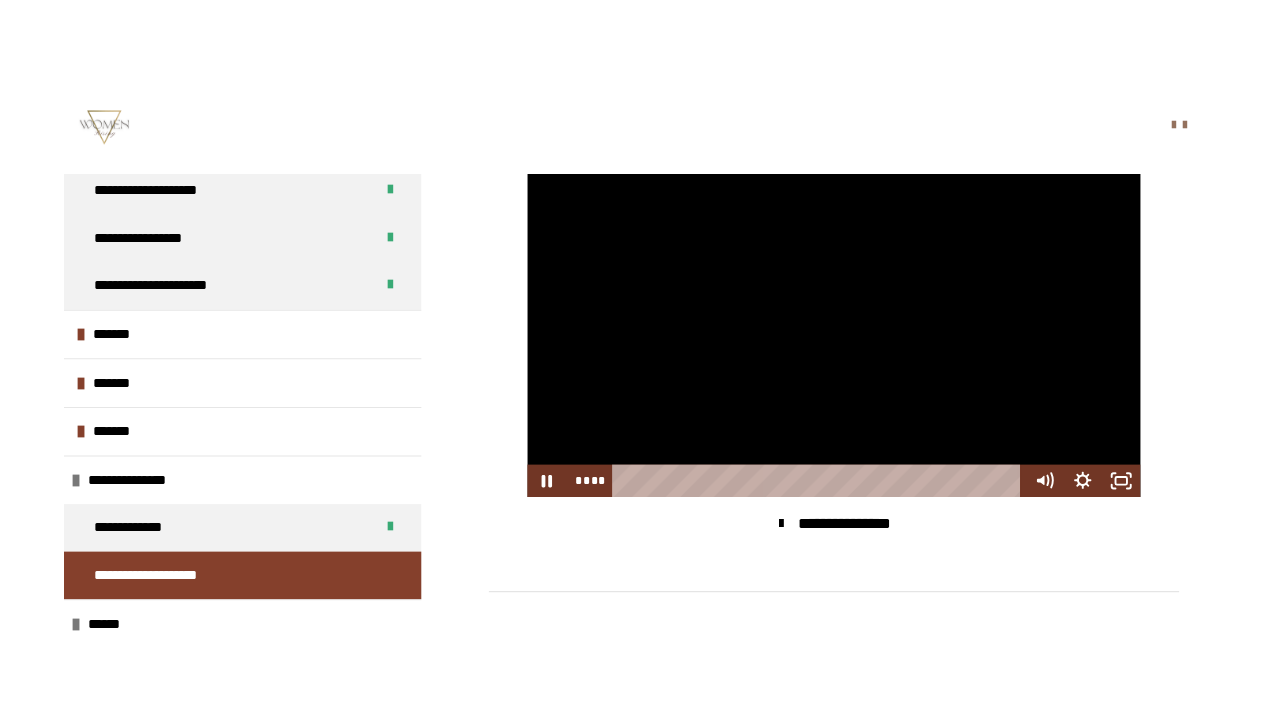 scroll, scrollTop: 494, scrollLeft: 0, axis: vertical 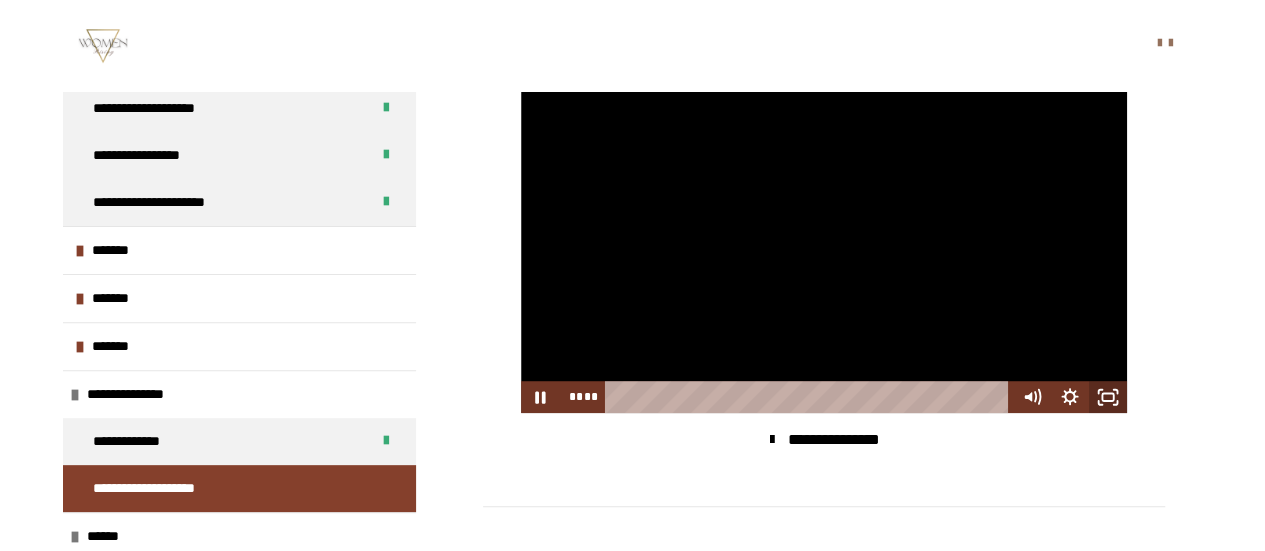 click 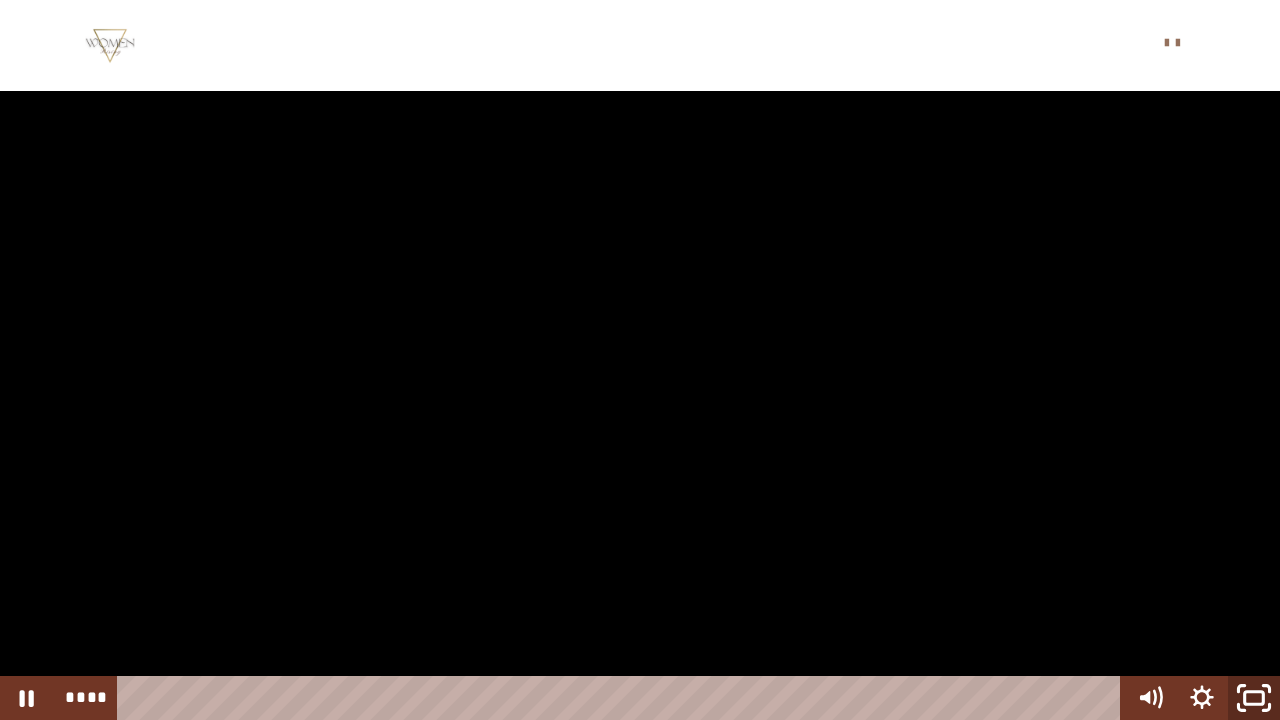 click 